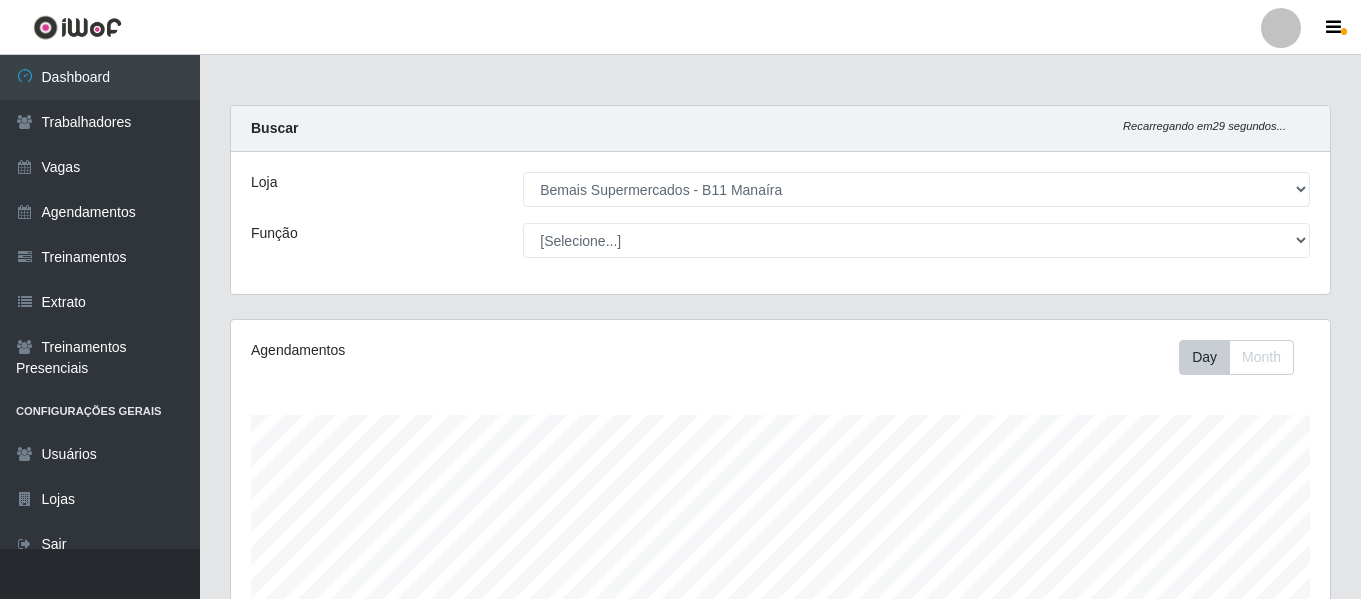 select on "409" 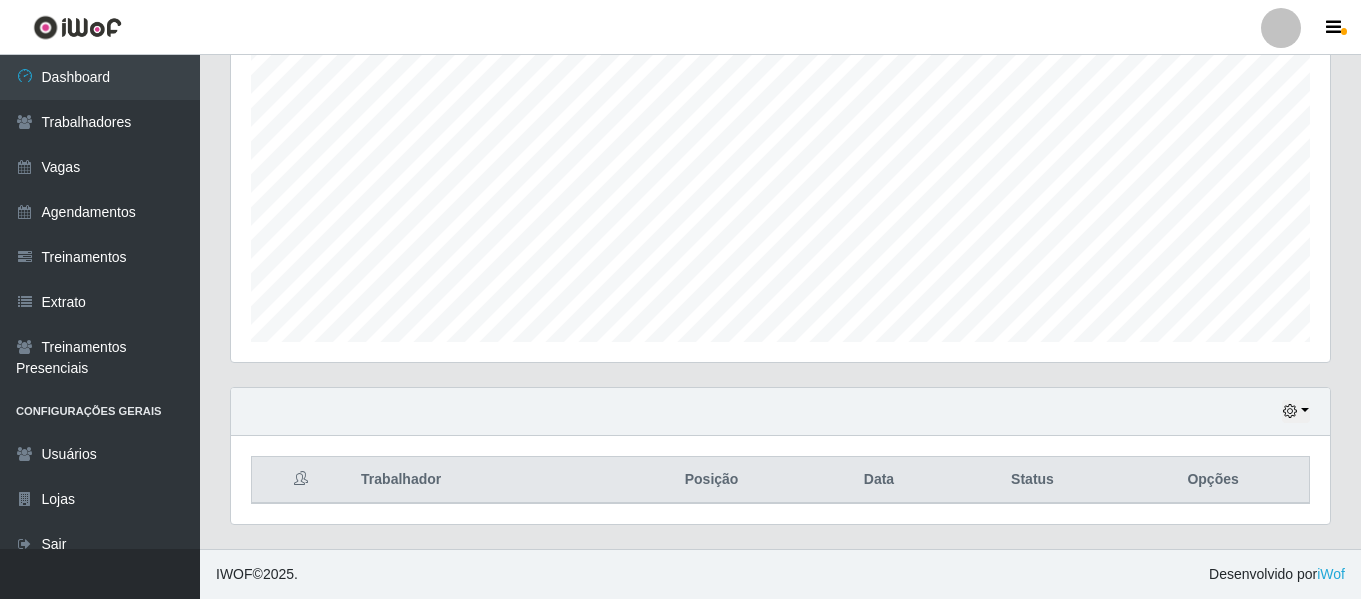 scroll, scrollTop: 999585, scrollLeft: 998901, axis: both 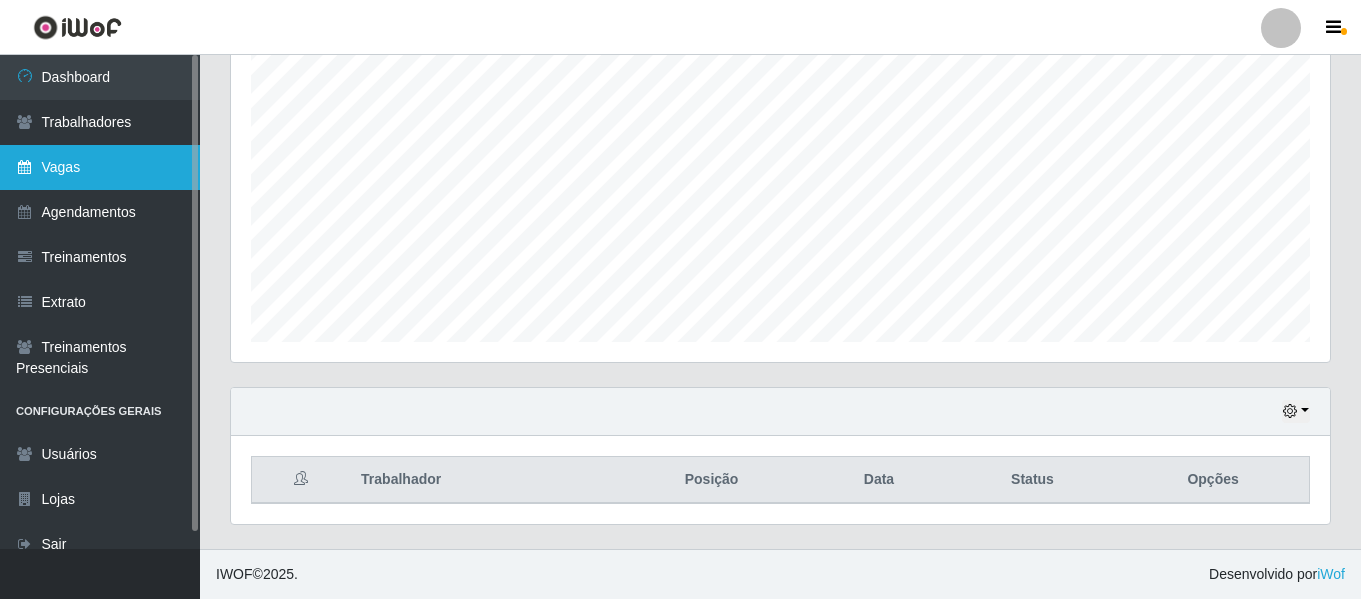 click on "Vagas" at bounding box center (100, 167) 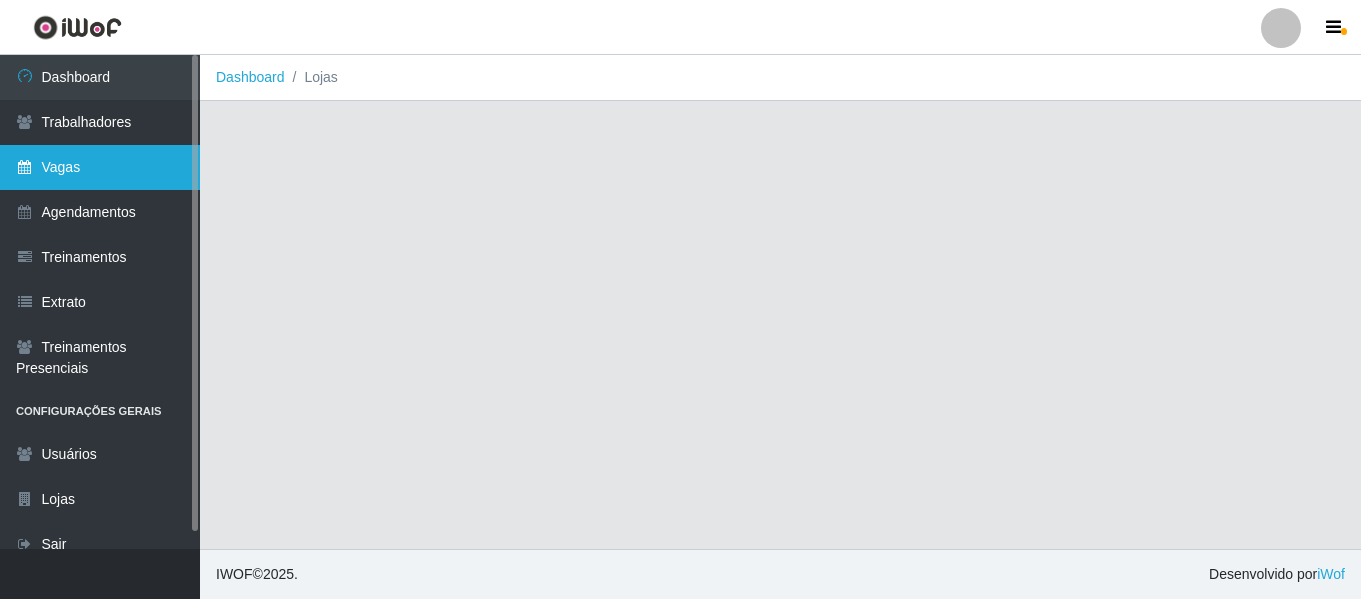 scroll, scrollTop: 0, scrollLeft: 0, axis: both 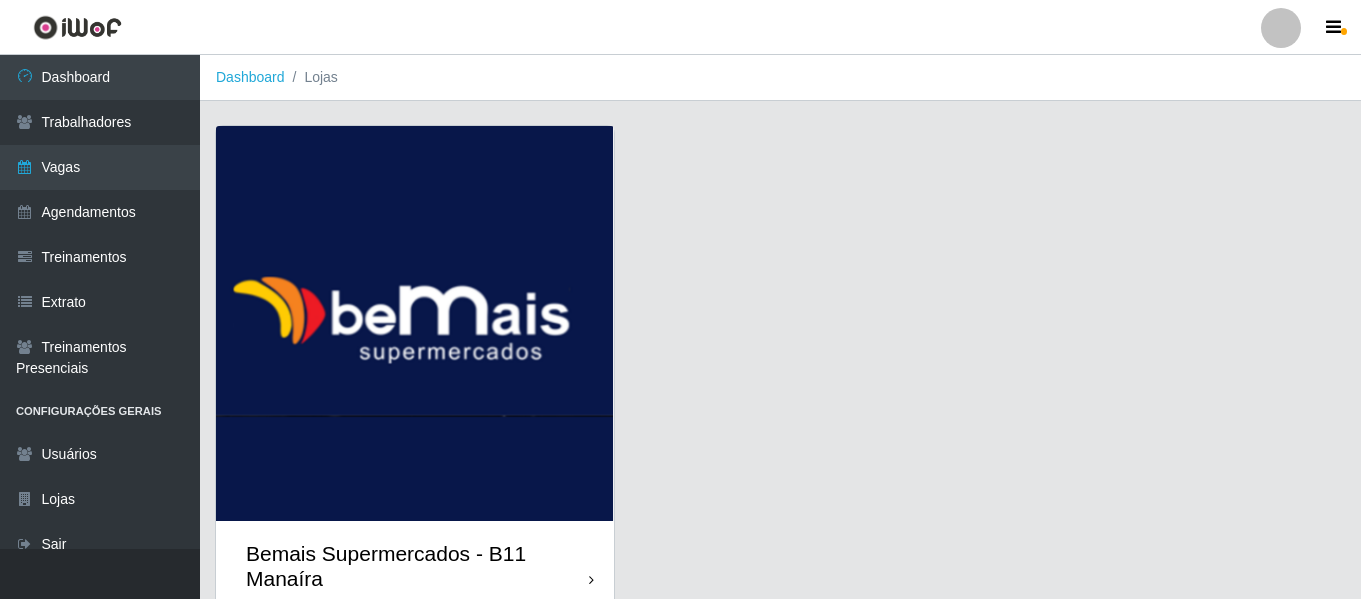 click at bounding box center [415, 323] 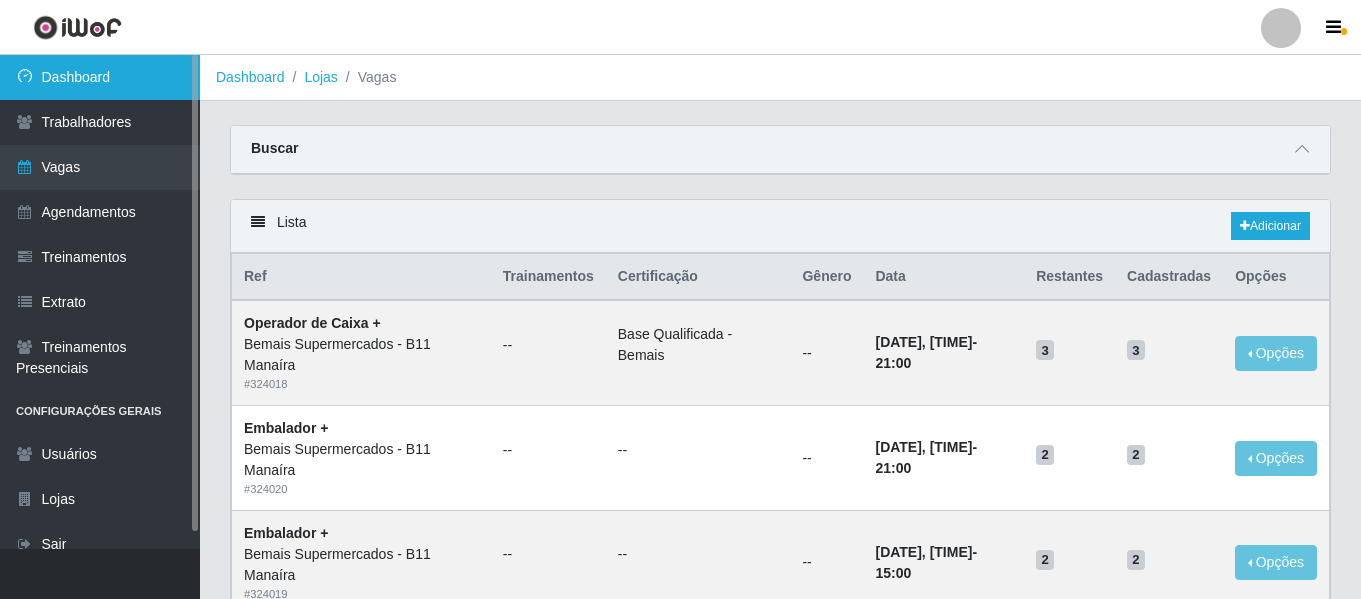 click on "Dashboard" at bounding box center [100, 77] 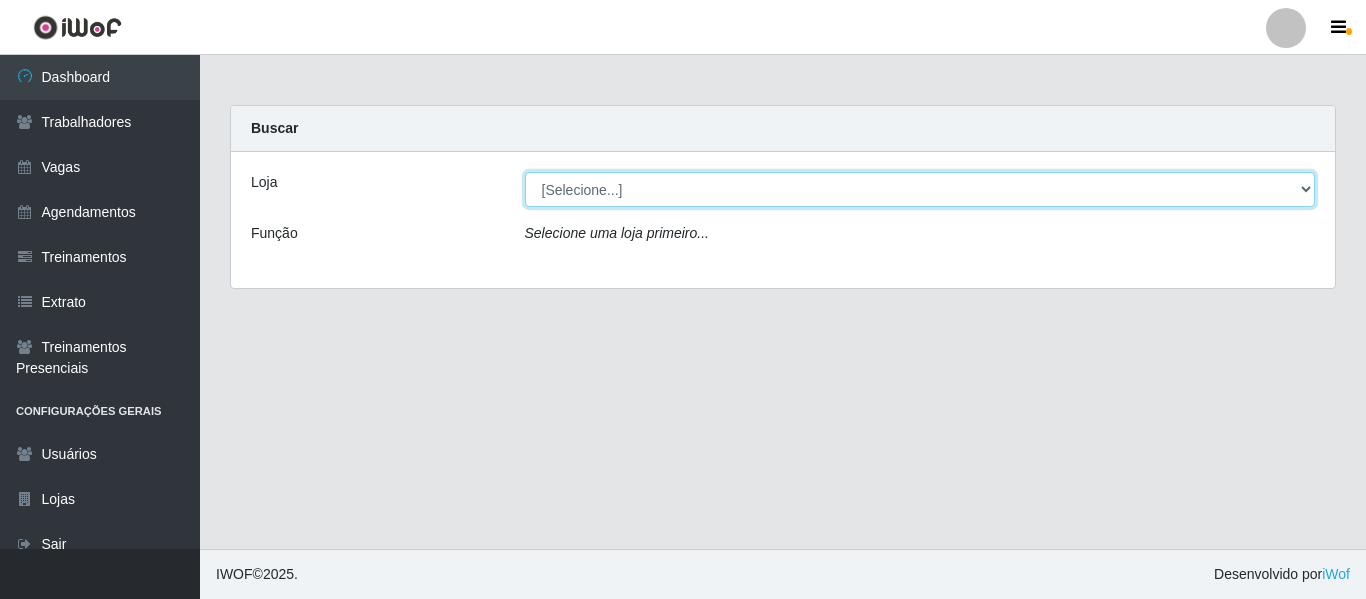 click on "[Selecione...] Bemais Supermercados - B11 Manaíra" at bounding box center [920, 189] 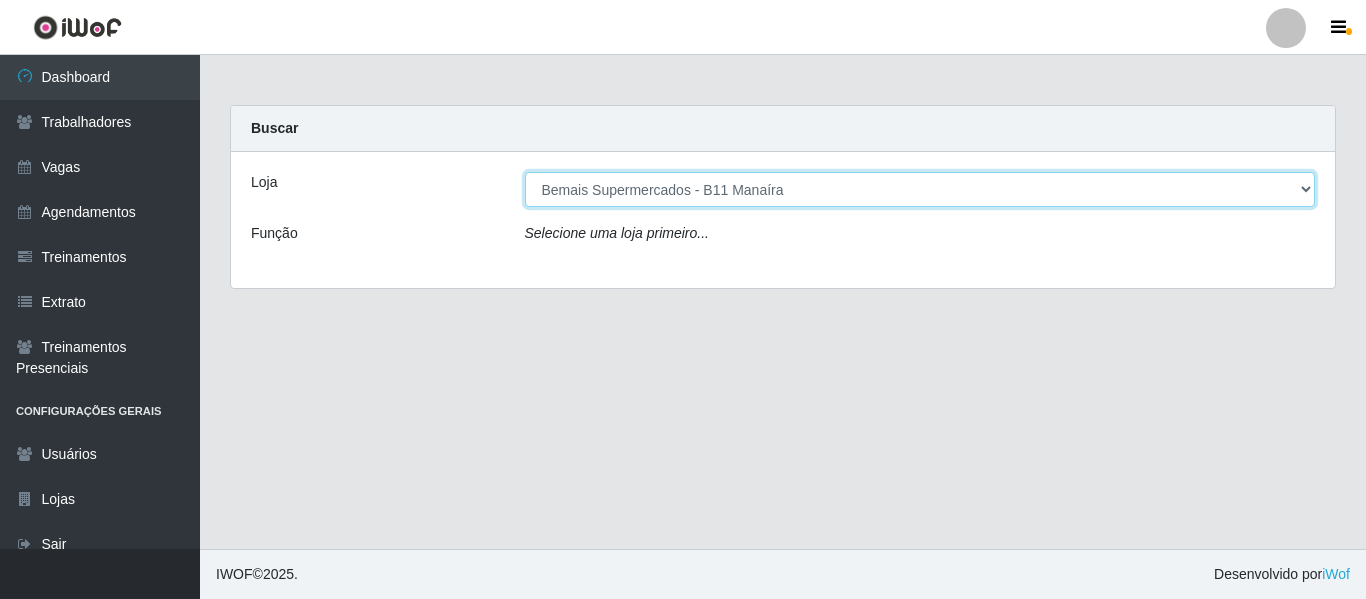 click on "[Selecione...] Bemais Supermercados - B11 Manaíra" at bounding box center (920, 189) 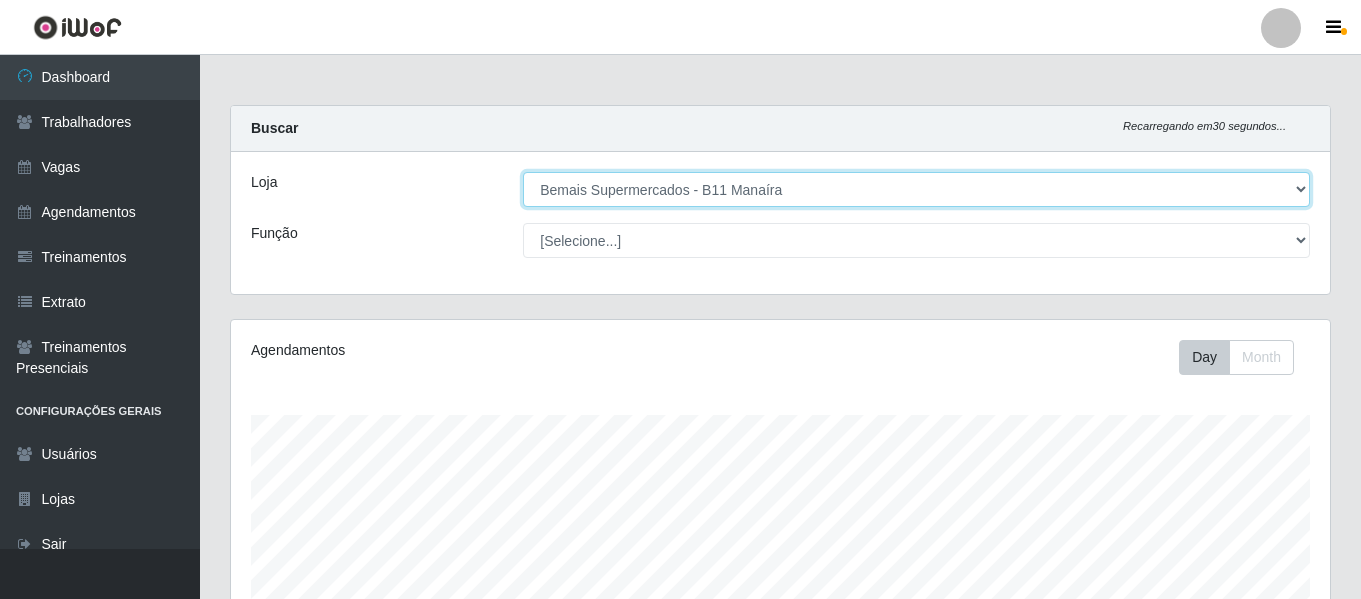 scroll, scrollTop: 999585, scrollLeft: 998901, axis: both 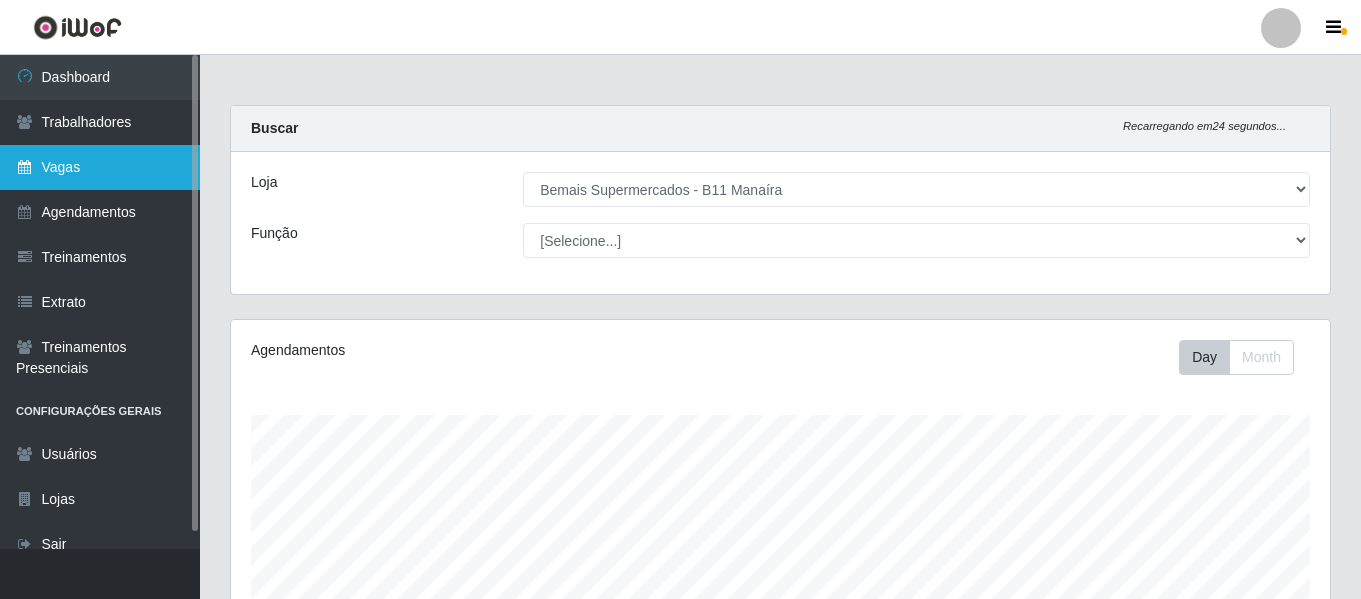 click on "Vagas" at bounding box center [100, 167] 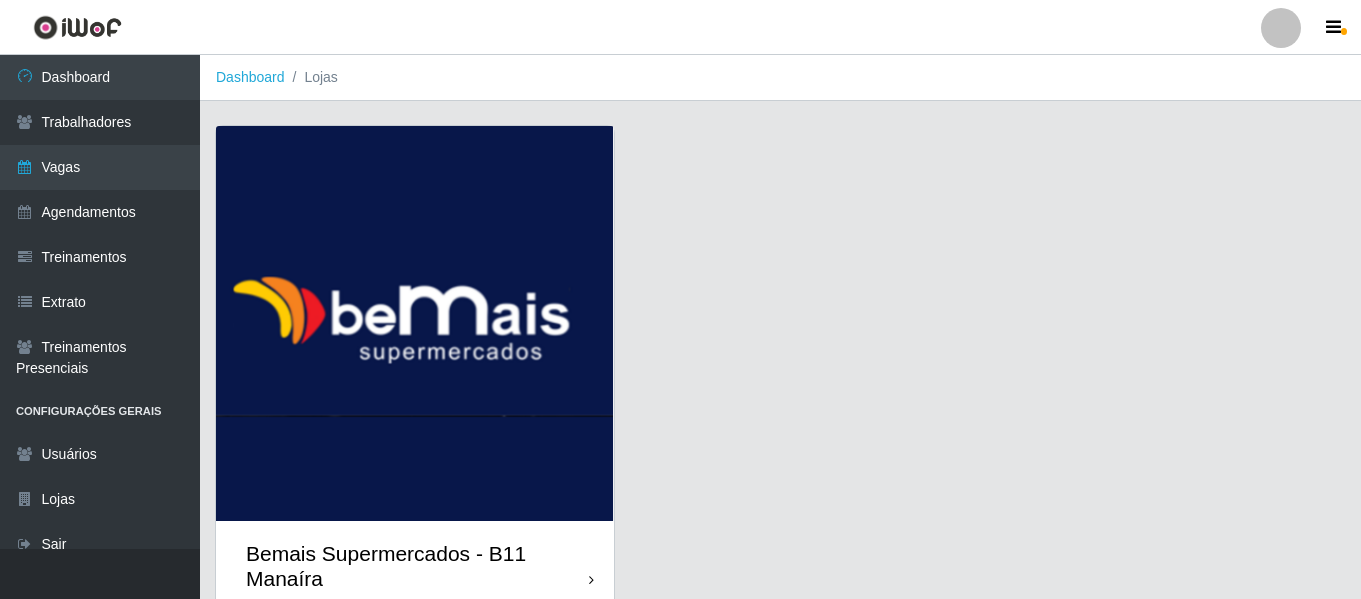 click at bounding box center [415, 323] 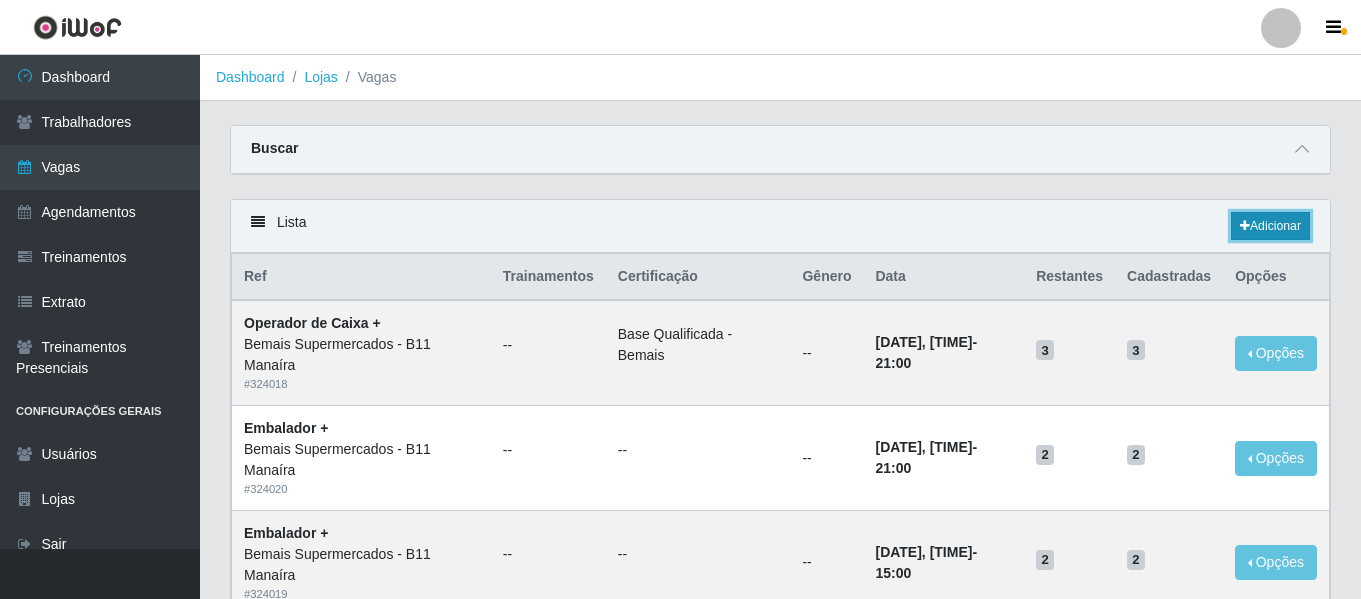 click on "Adicionar" at bounding box center [1270, 226] 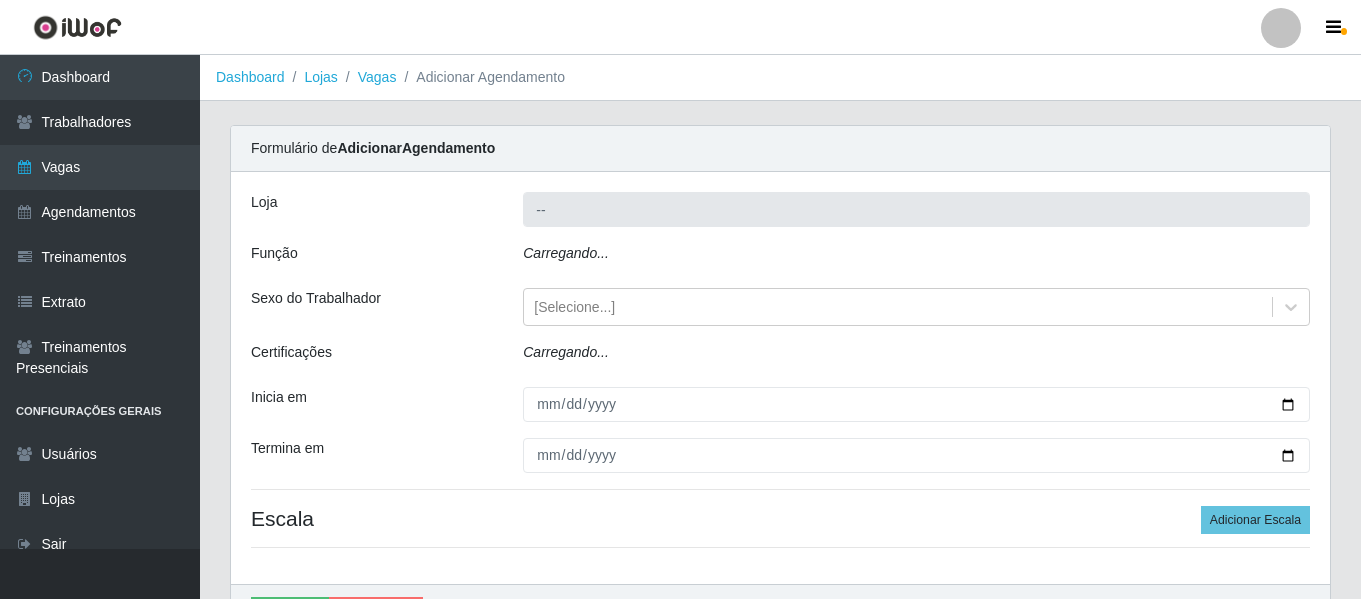 type on "Bemais Supermercados - B11 Manaíra" 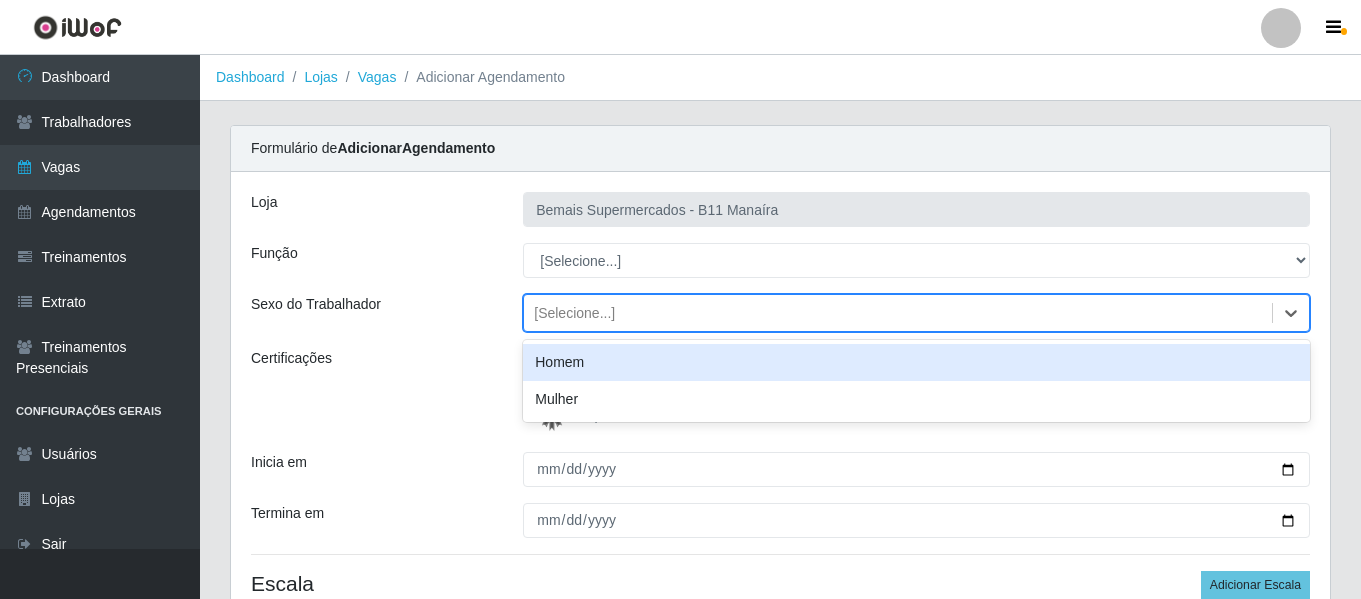 click on "[Selecione...]" at bounding box center (574, 313) 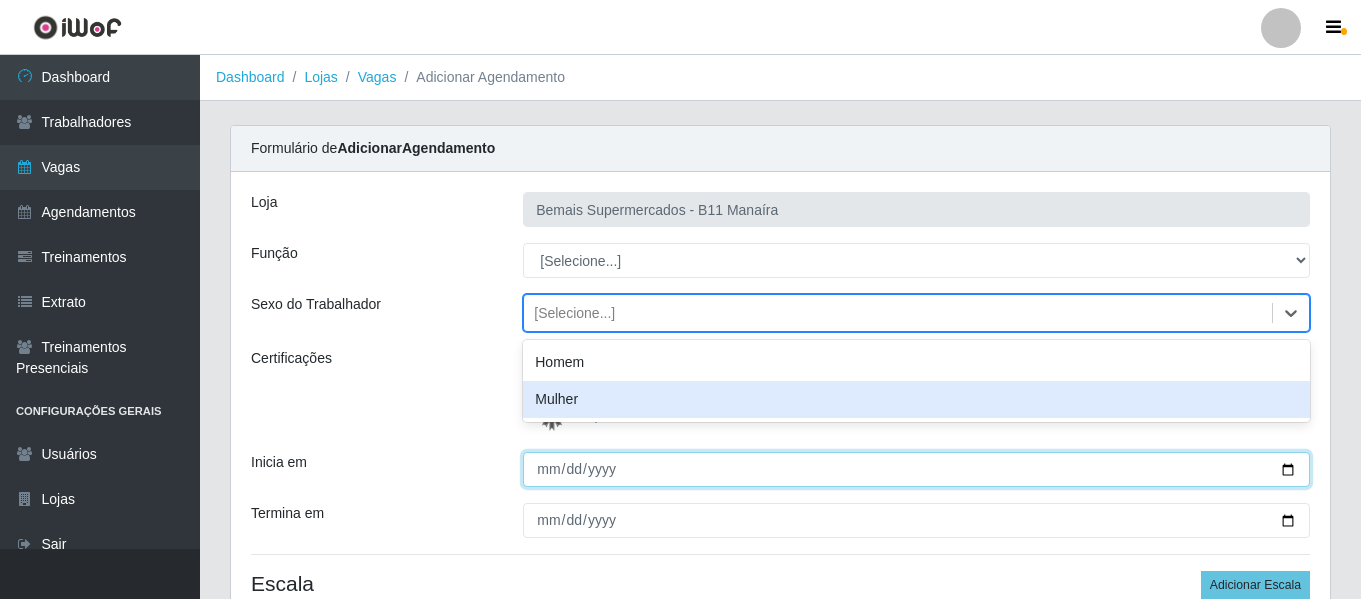 click on "Inicia em" at bounding box center (916, 469) 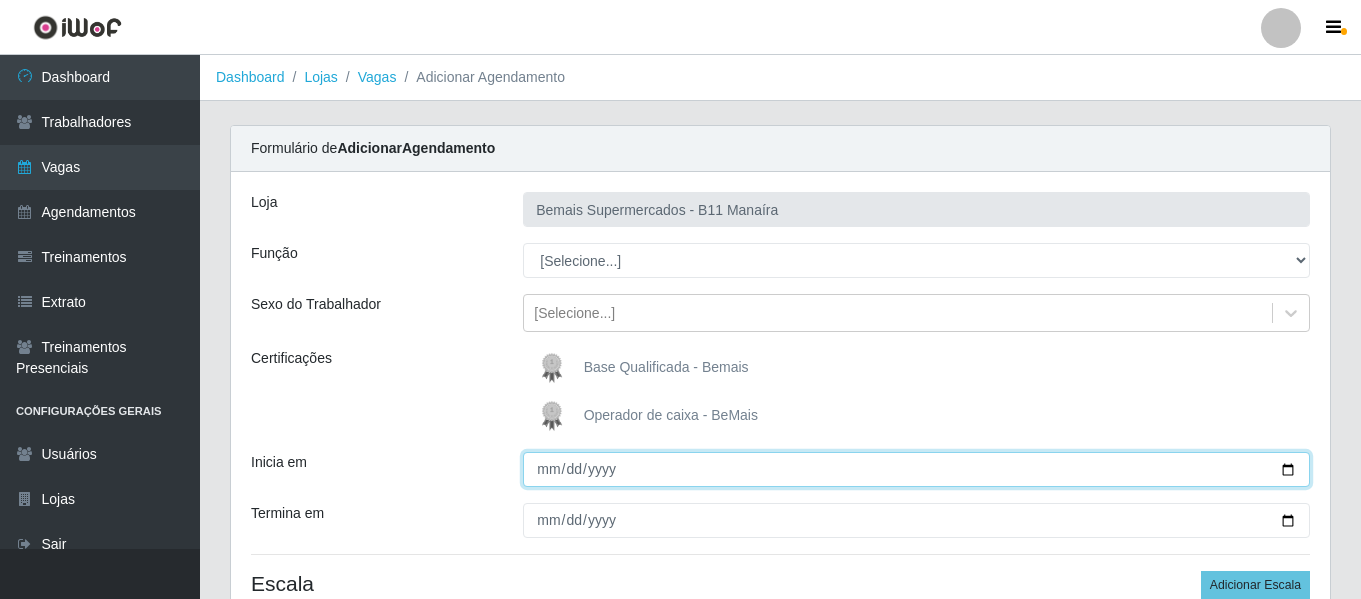 type on "2025-08-06" 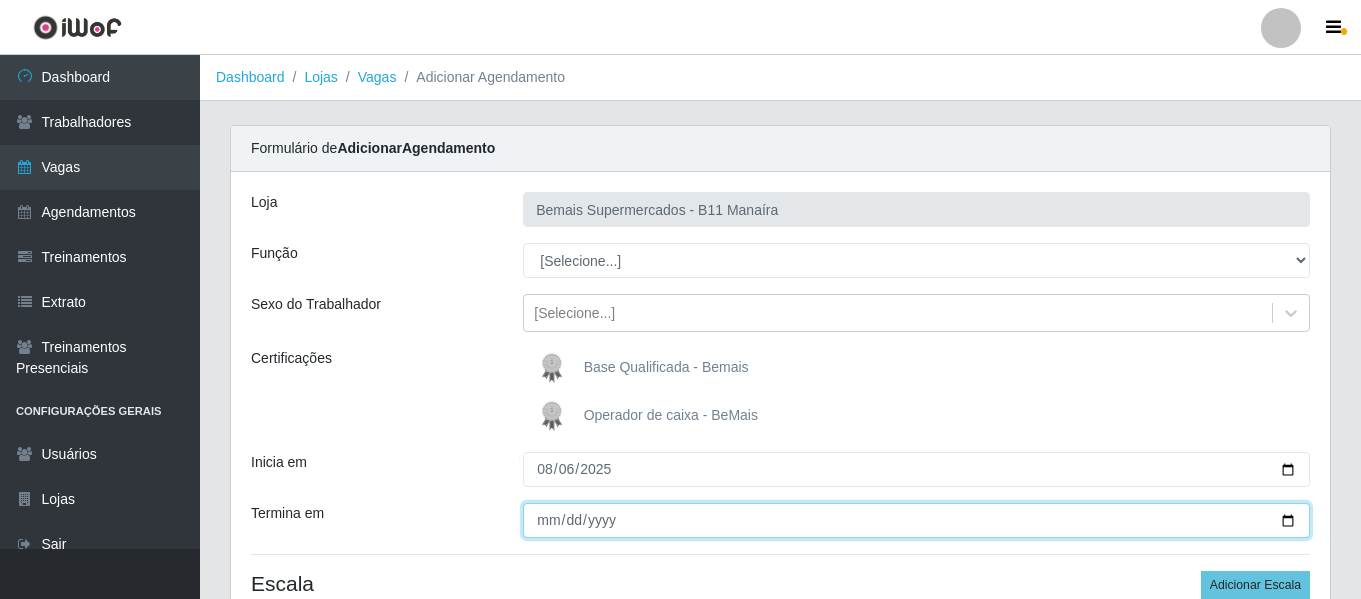 click on "Termina em" at bounding box center (916, 520) 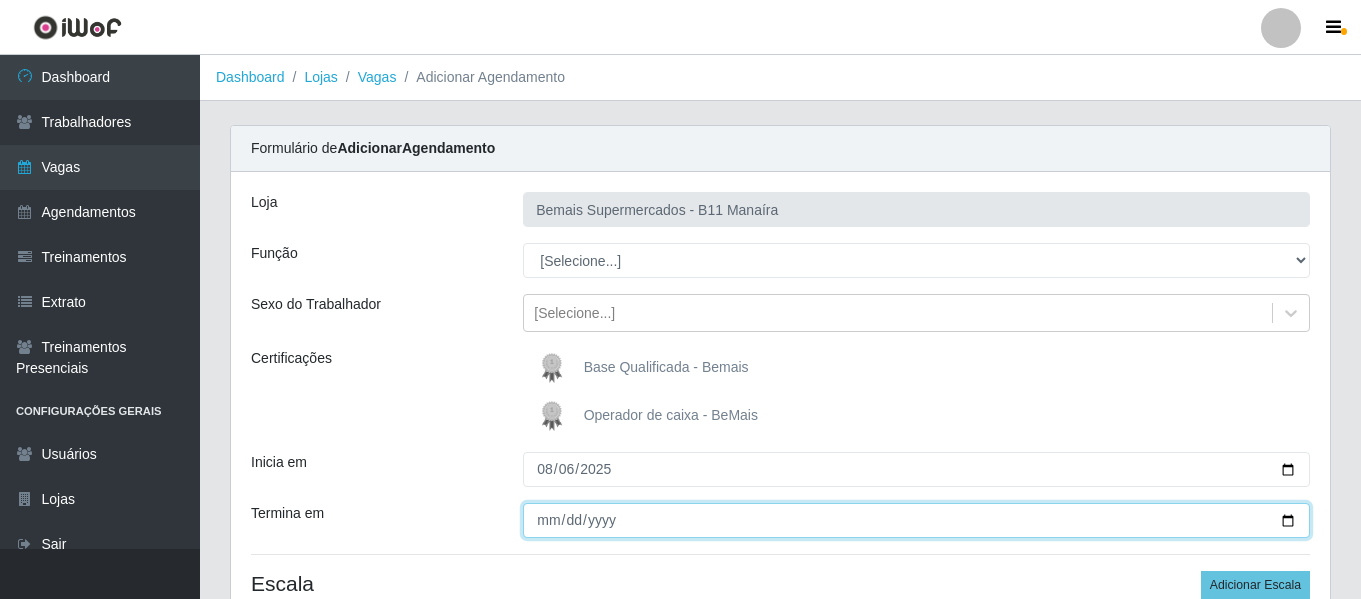 type on "2025-08-06" 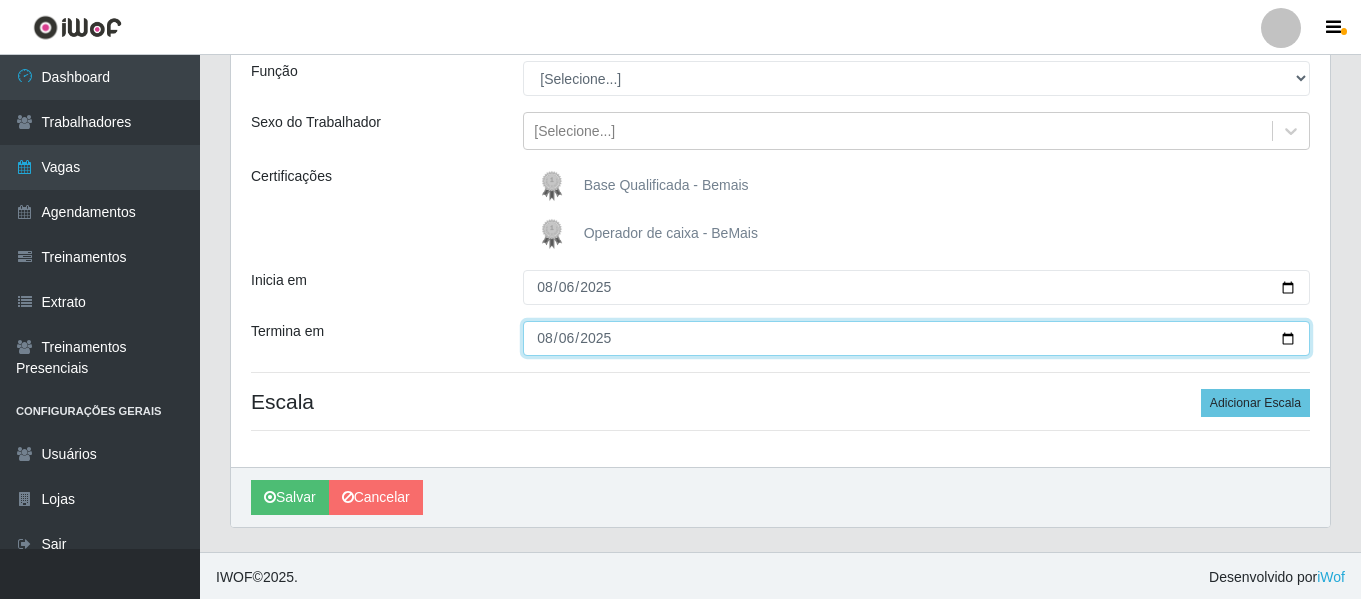scroll, scrollTop: 185, scrollLeft: 0, axis: vertical 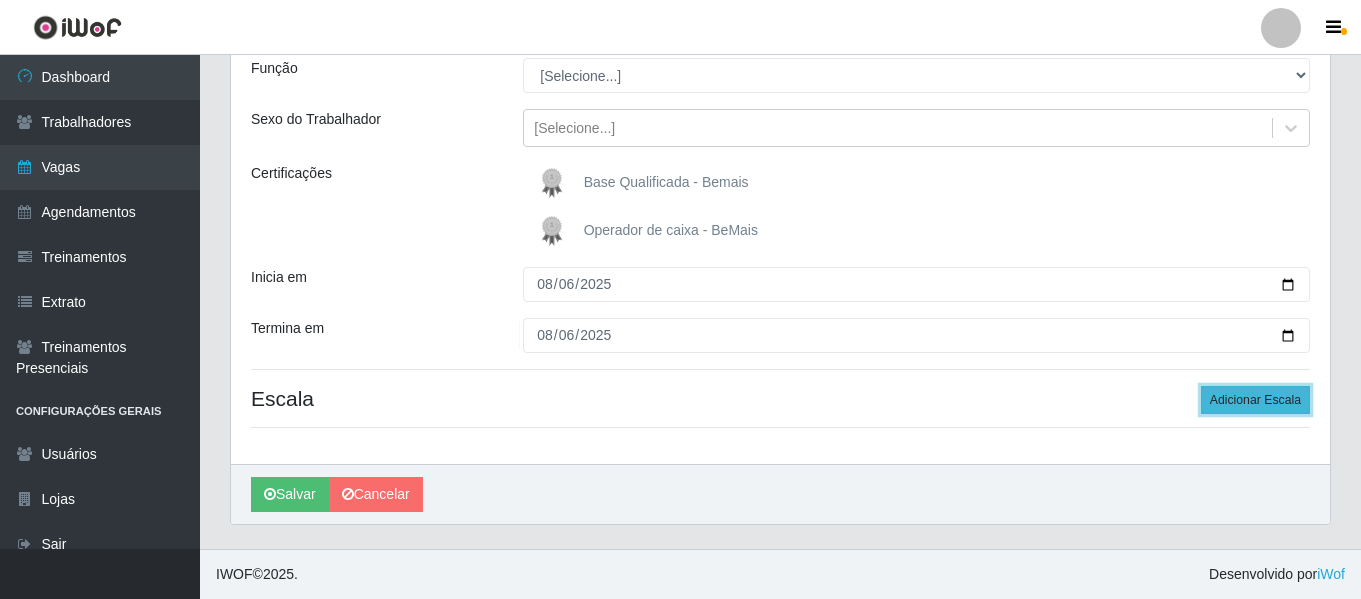 click on "Adicionar Escala" at bounding box center (1255, 400) 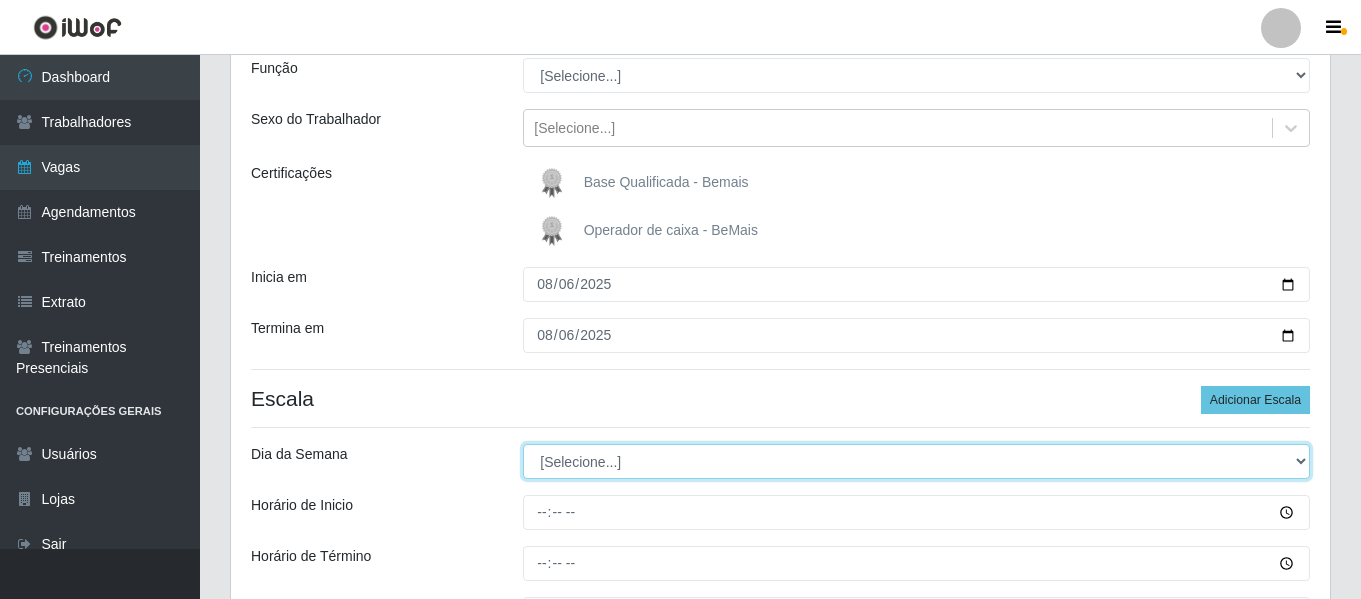 click on "[Selecione...] Segunda Terça Quarta Quinta Sexta Sábado Domingo" at bounding box center (916, 461) 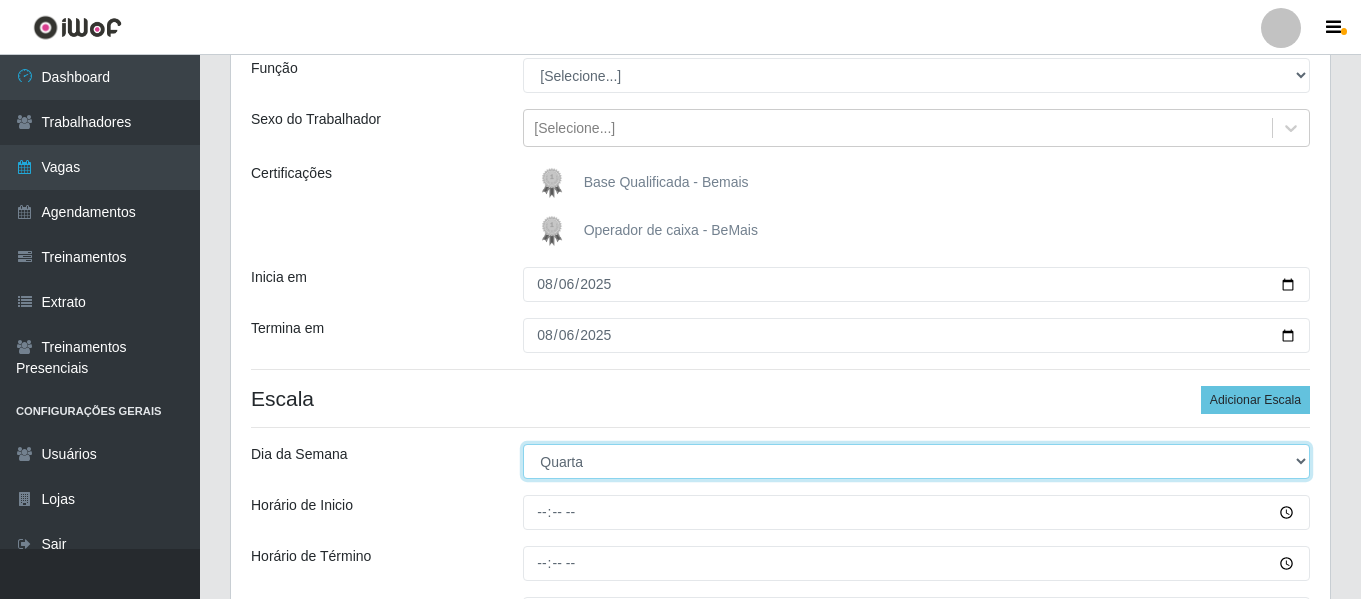 click on "[Selecione...] Segunda Terça Quarta Quinta Sexta Sábado Domingo" at bounding box center [916, 461] 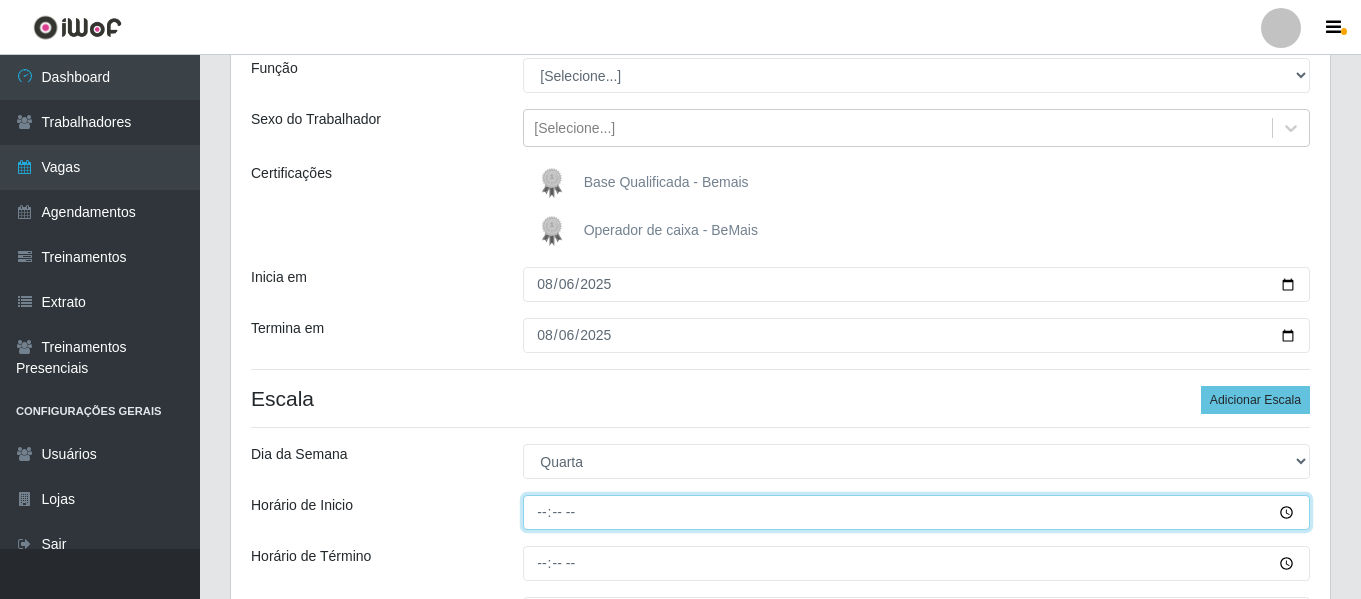 click on "Horário de Inicio" at bounding box center (916, 512) 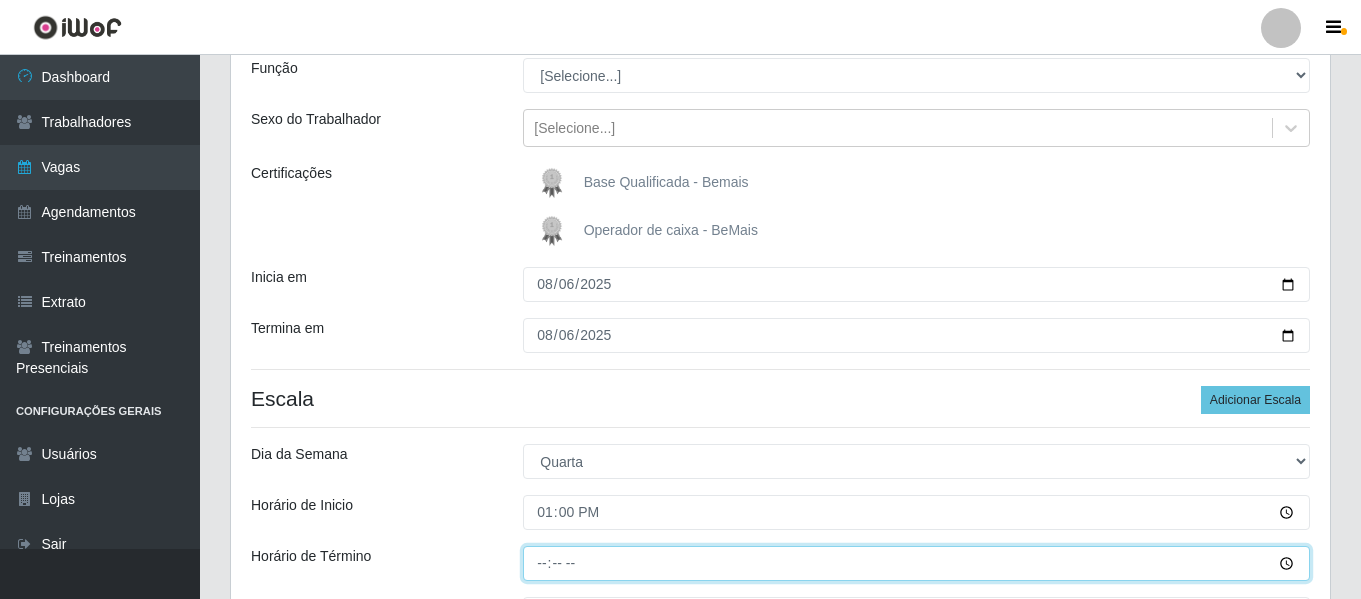 click on "Horário de Término" at bounding box center [916, 563] 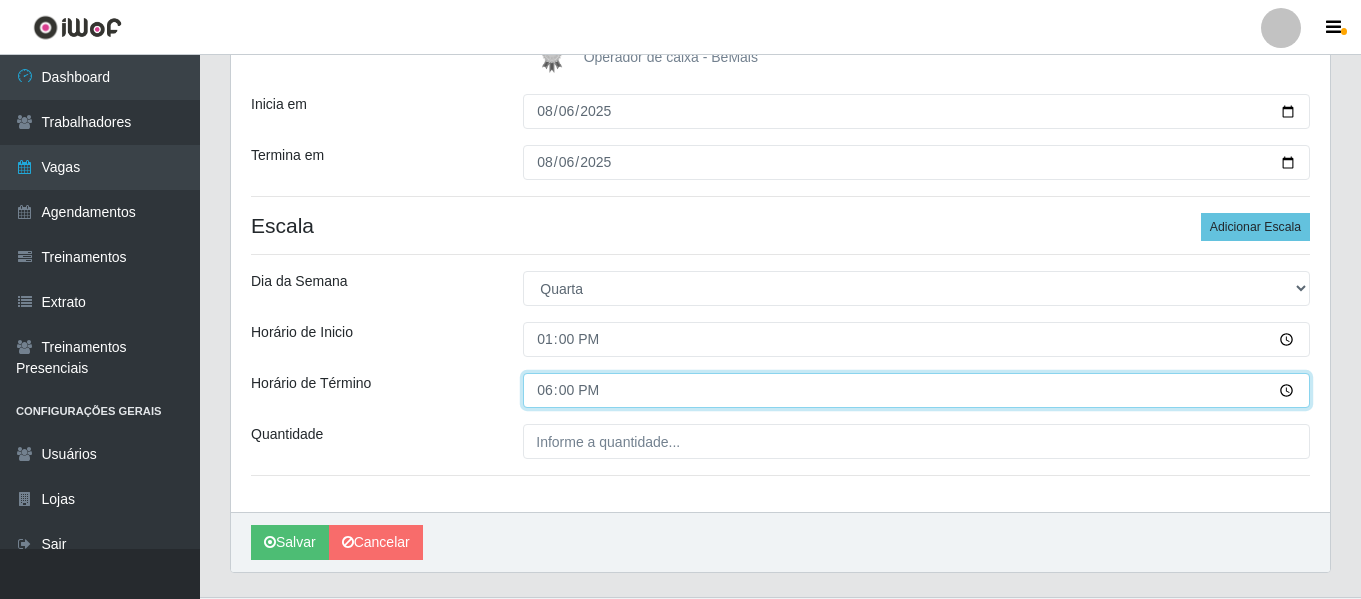 scroll, scrollTop: 406, scrollLeft: 0, axis: vertical 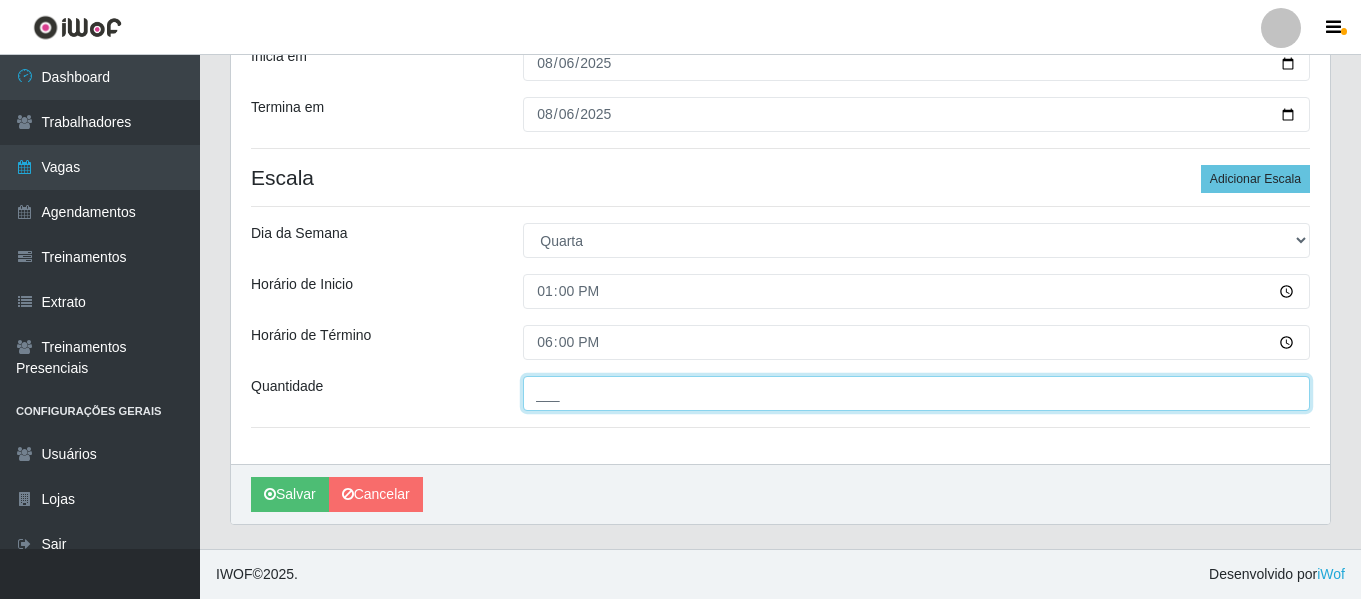 click on "___" at bounding box center (916, 393) 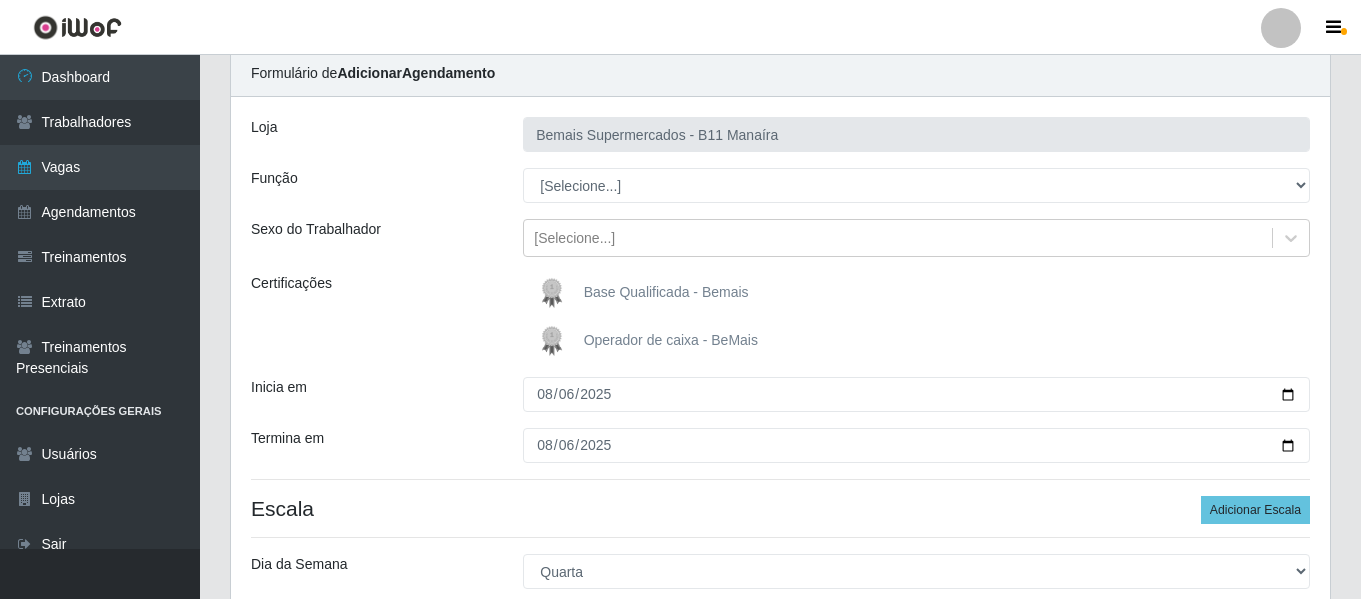 scroll, scrollTop: 0, scrollLeft: 0, axis: both 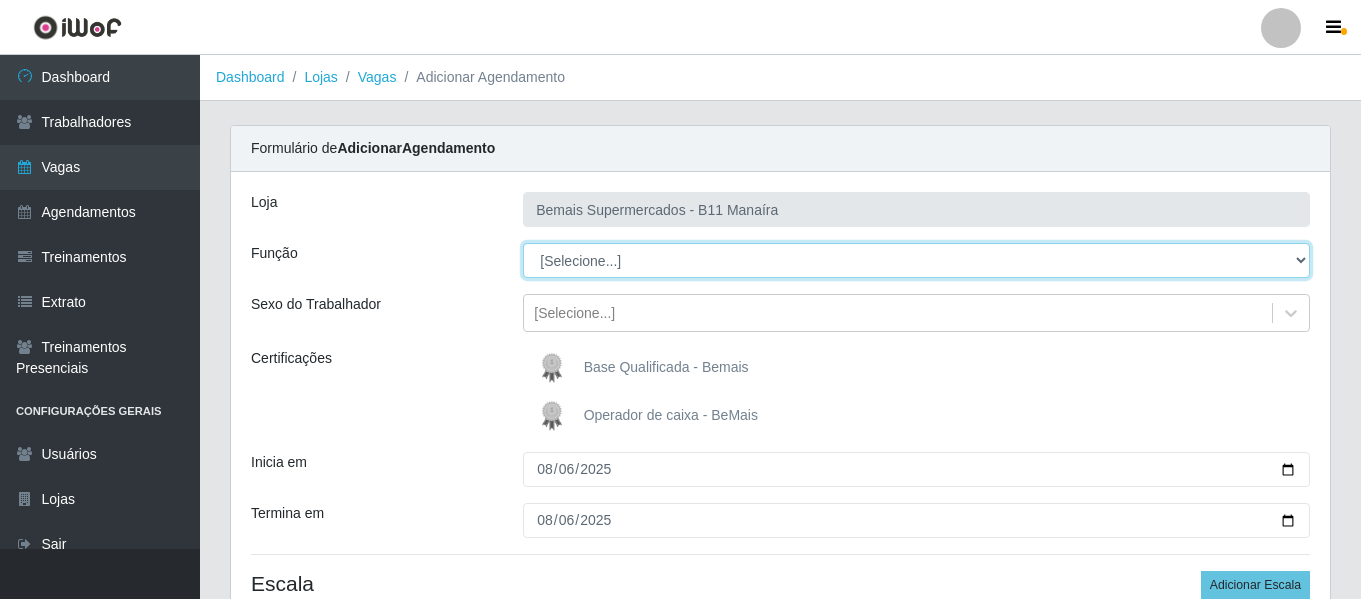 click on "[Selecione...] ASG ASG + ASG ++ Auxiliar de Estacionamento Auxiliar de Estacionamento + Auxiliar de Estacionamento ++ Auxiliar de Estoque Auxiliar de Estoque + Auxiliar de Estoque ++ Balconista de Açougue  Balconista de Açougue + Balconista de Açougue ++ Balconista de Frios Balconista de Frios + Balconista de Frios ++ Balconista de Padaria  Balconista de Padaria + Balconista de Padaria ++ Embalador Embalador + Embalador ++ Operador de Caixa Operador de Caixa + Operador de Caixa ++ Repositor  Repositor + Repositor ++ Repositor de Frios Repositor de Frios + Repositor de Frios ++ Repositor de Hortifruti Repositor de Hortifruti + Repositor de Hortifruti ++" at bounding box center [916, 260] 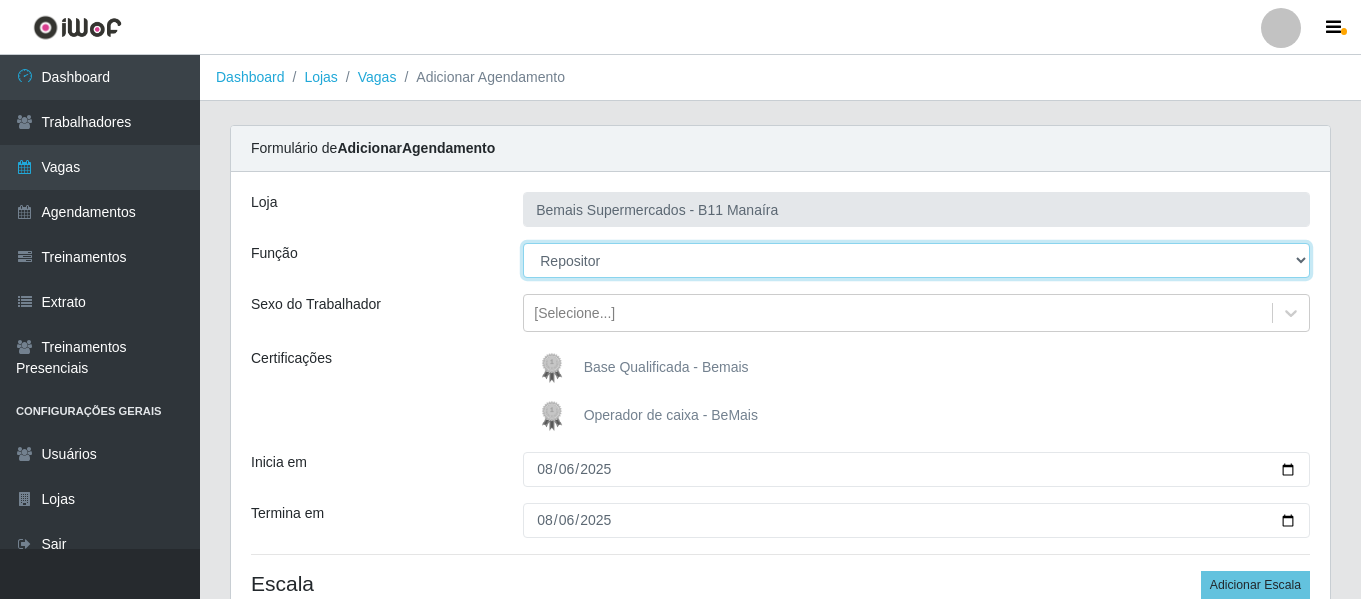 click on "[Selecione...] ASG ASG + ASG ++ Auxiliar de Estacionamento Auxiliar de Estacionamento + Auxiliar de Estacionamento ++ Auxiliar de Estoque Auxiliar de Estoque + Auxiliar de Estoque ++ Balconista de Açougue  Balconista de Açougue + Balconista de Açougue ++ Balconista de Frios Balconista de Frios + Balconista de Frios ++ Balconista de Padaria  Balconista de Padaria + Balconista de Padaria ++ Embalador Embalador + Embalador ++ Operador de Caixa Operador de Caixa + Operador de Caixa ++ Repositor  Repositor + Repositor ++ Repositor de Frios Repositor de Frios + Repositor de Frios ++ Repositor de Hortifruti Repositor de Hortifruti + Repositor de Hortifruti ++" at bounding box center (916, 260) 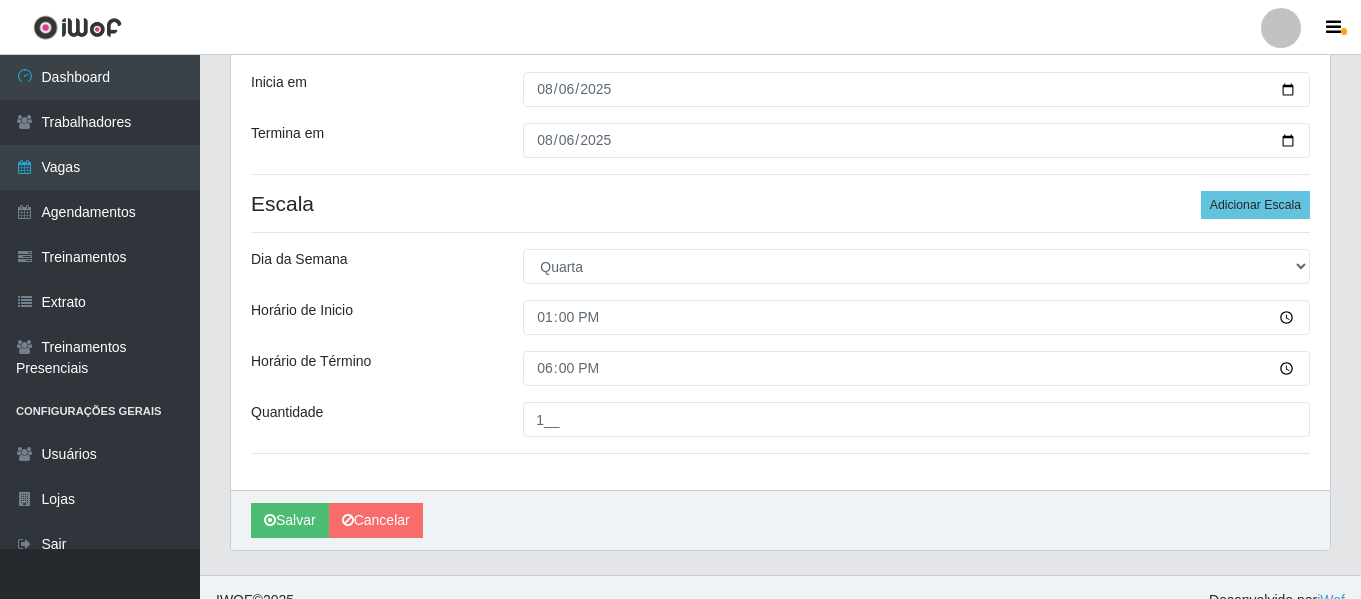 scroll, scrollTop: 406, scrollLeft: 0, axis: vertical 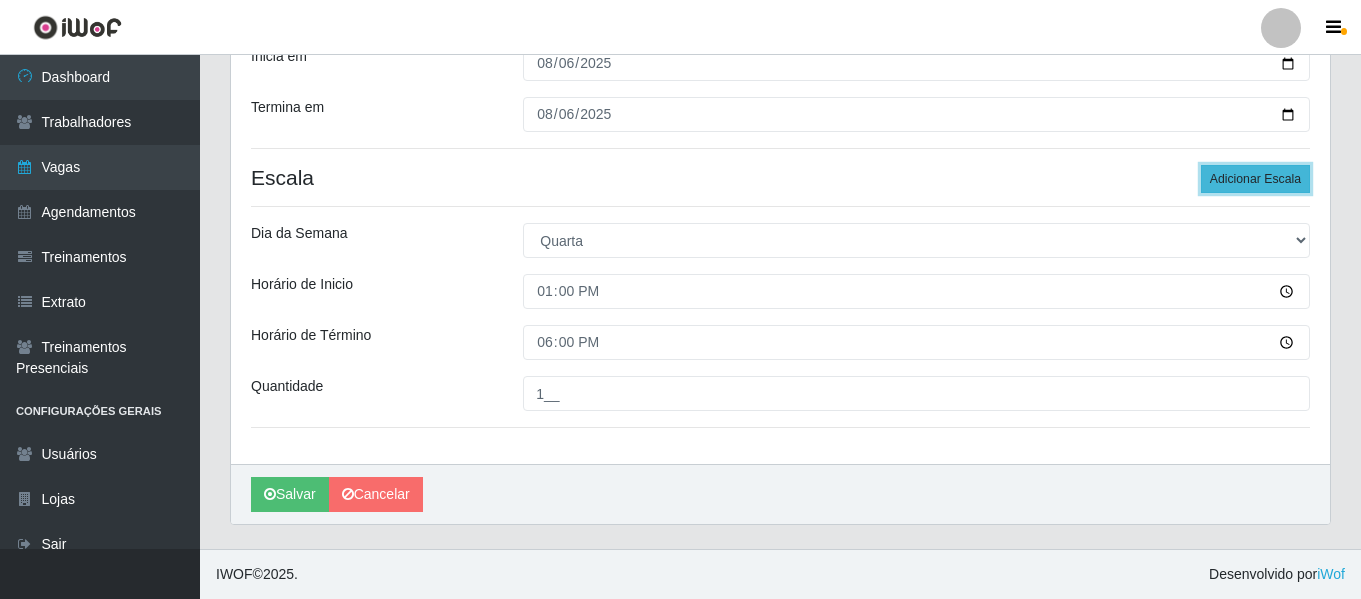 click on "Adicionar Escala" at bounding box center [1255, 179] 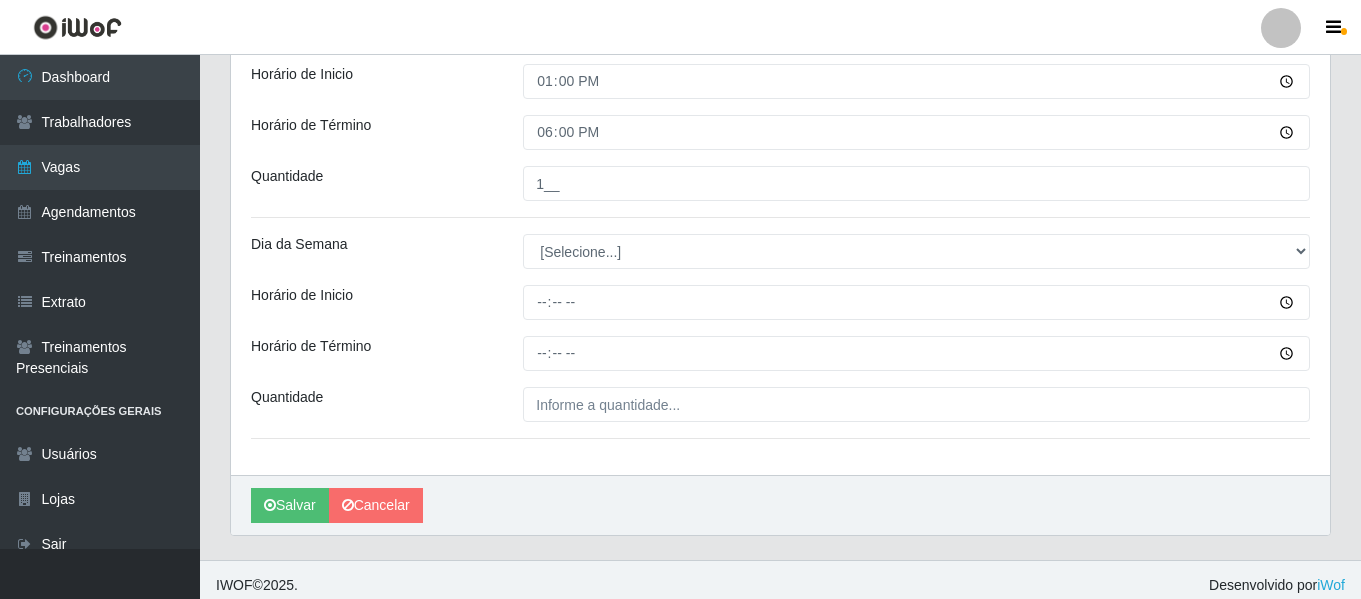 scroll, scrollTop: 627, scrollLeft: 0, axis: vertical 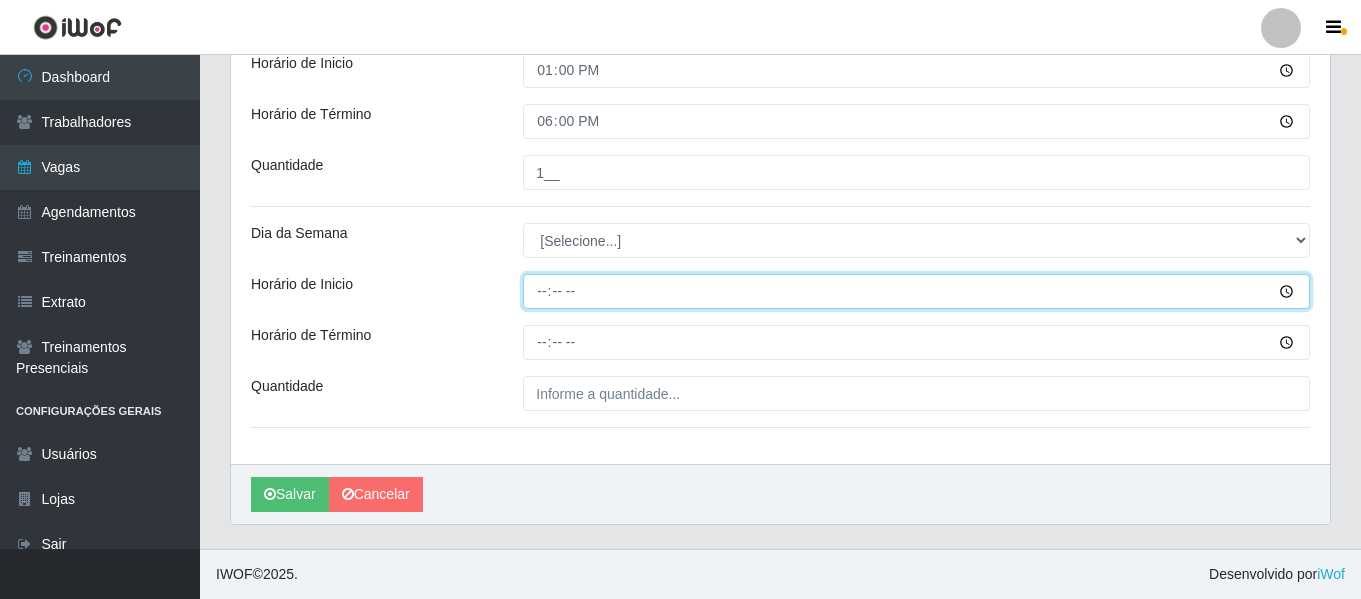 click on "Horário de Inicio" at bounding box center (916, 291) 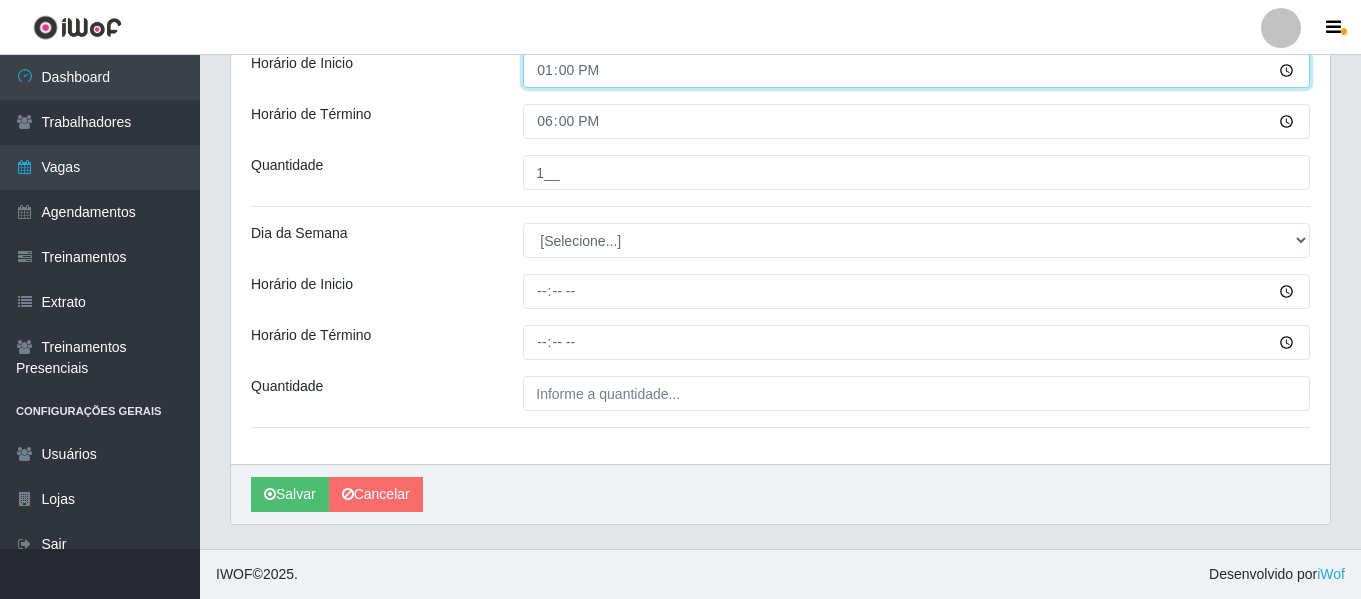 click on "13:00" at bounding box center [916, 70] 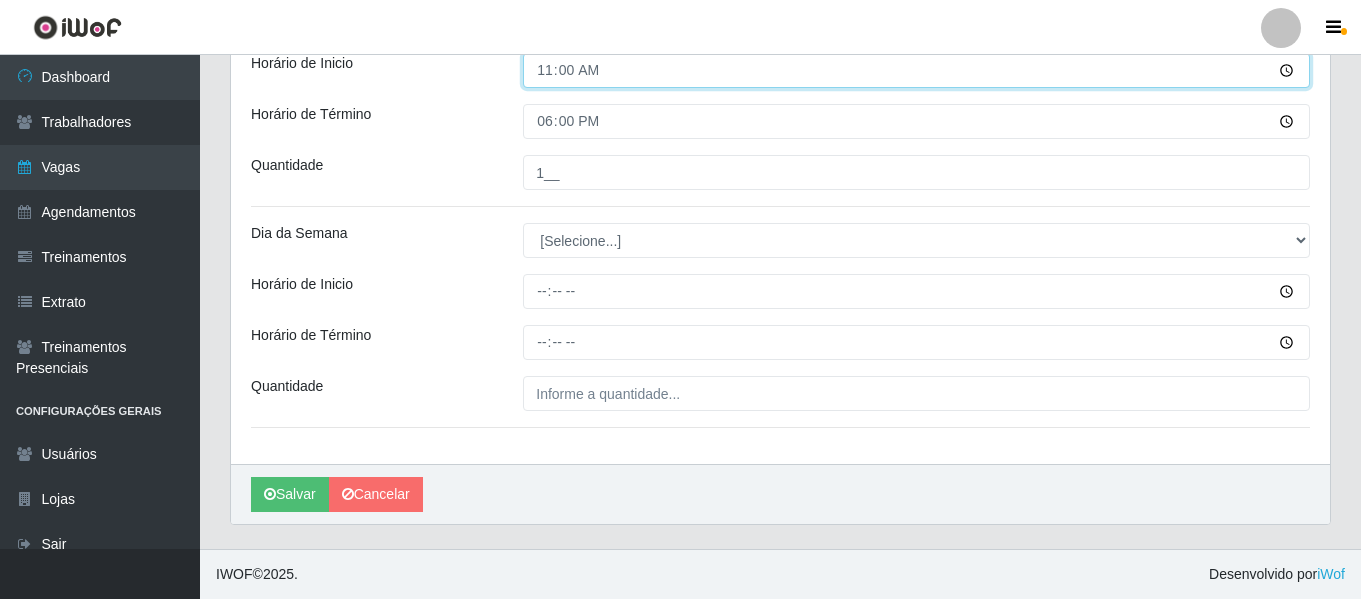 click on "11:00" at bounding box center (916, 70) 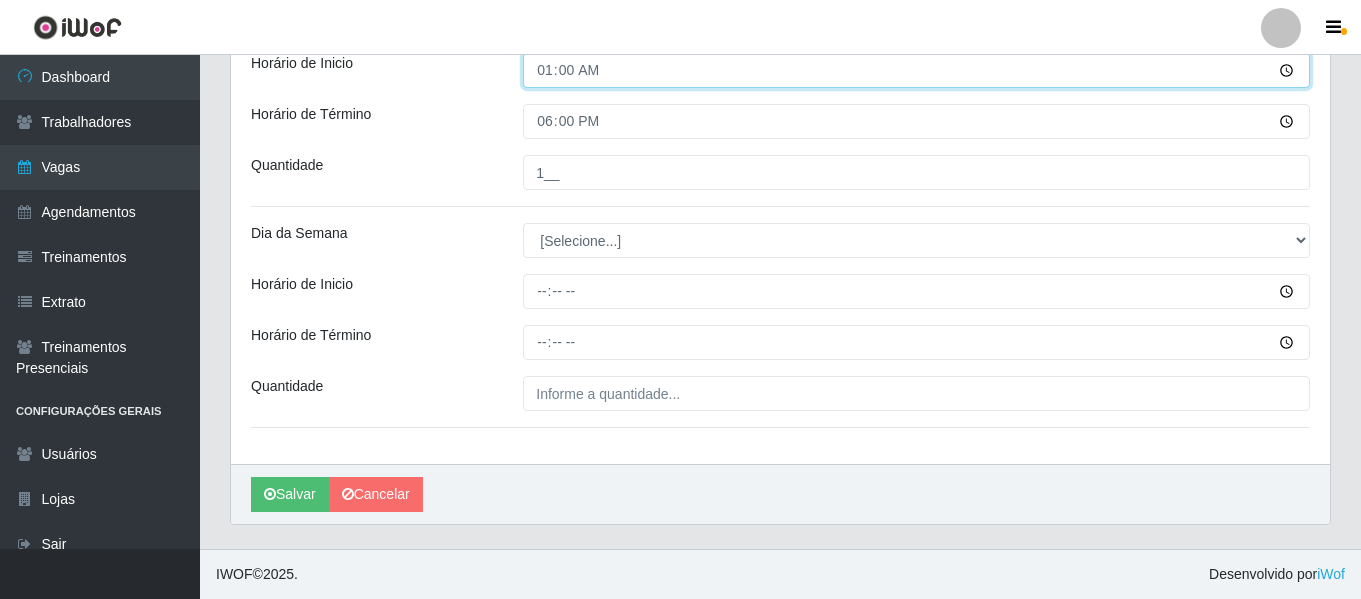 type on "12:00" 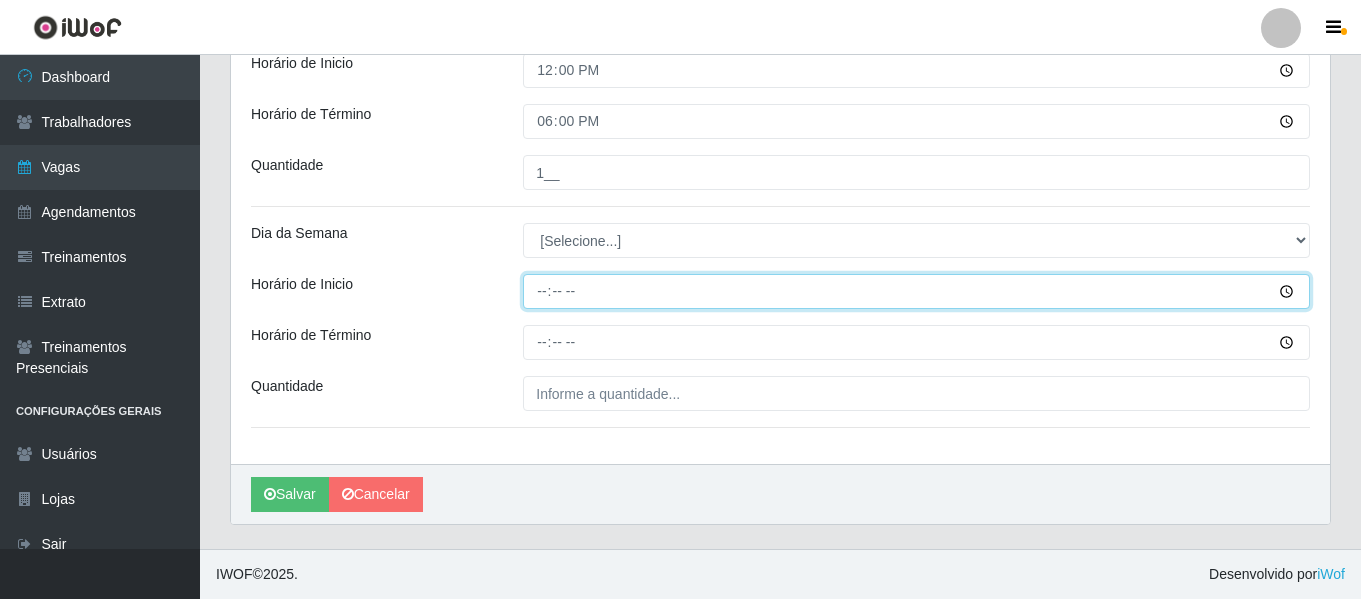 click on "Horário de Inicio" at bounding box center [916, 291] 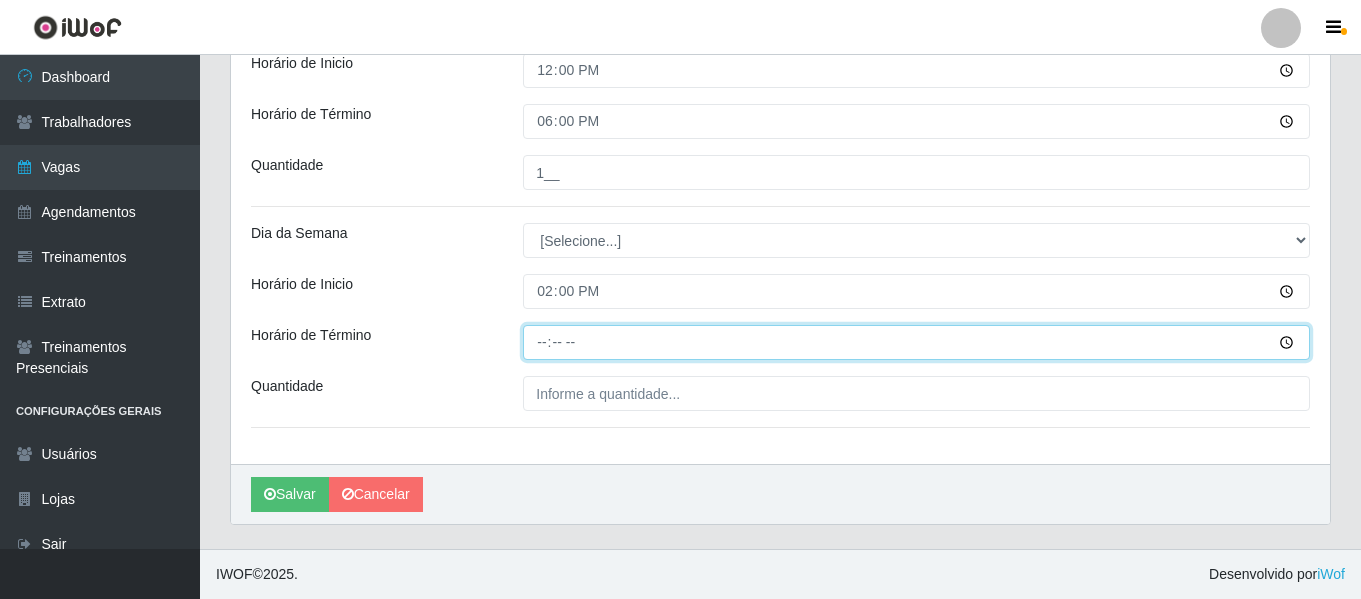 click on "Horário de Término" at bounding box center (916, 342) 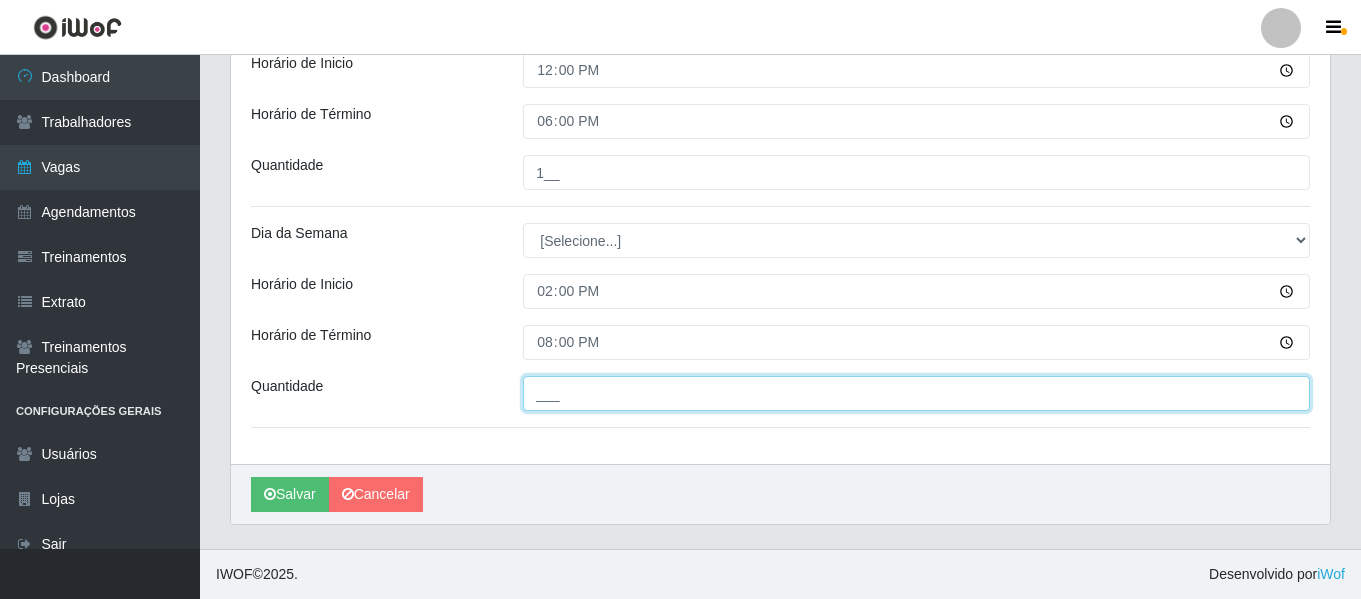 drag, startPoint x: 575, startPoint y: 404, endPoint x: 592, endPoint y: 392, distance: 20.808653 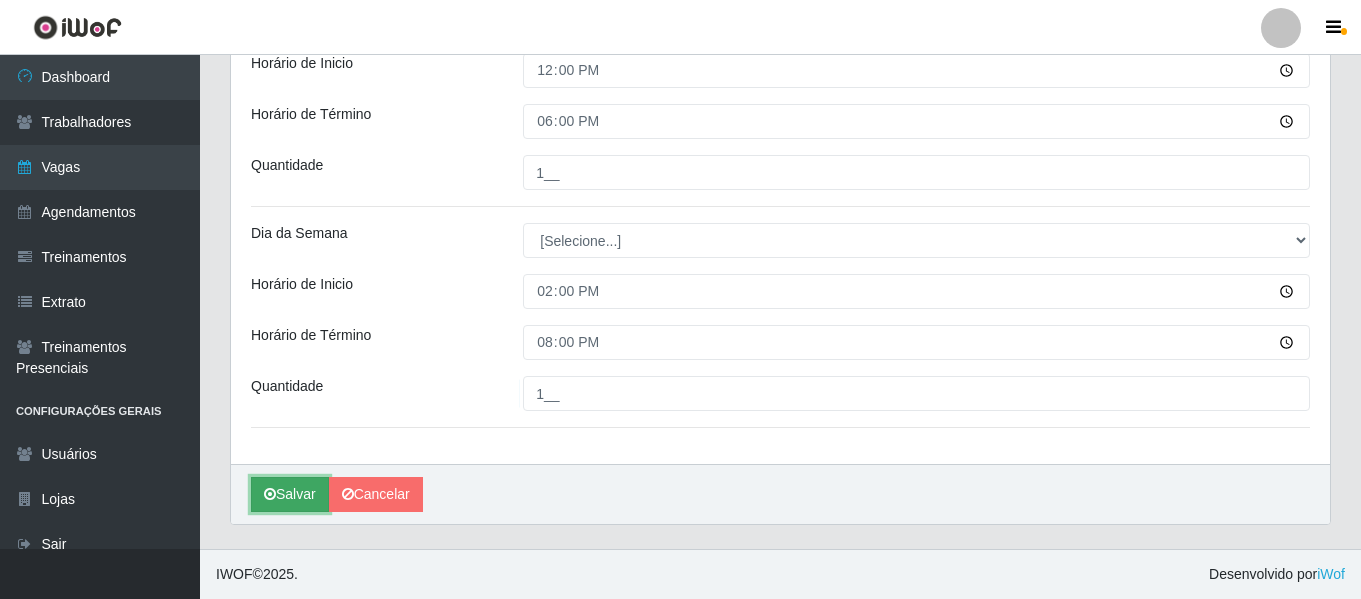 click on "Salvar" at bounding box center (290, 494) 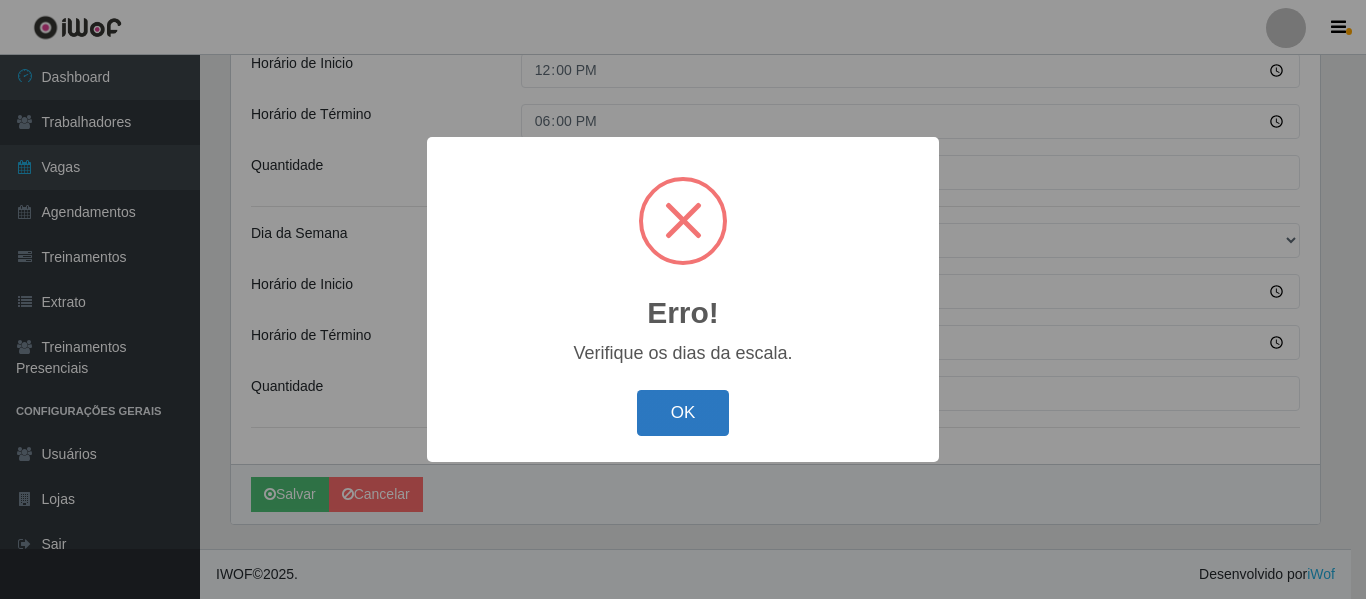 click on "OK" at bounding box center [683, 413] 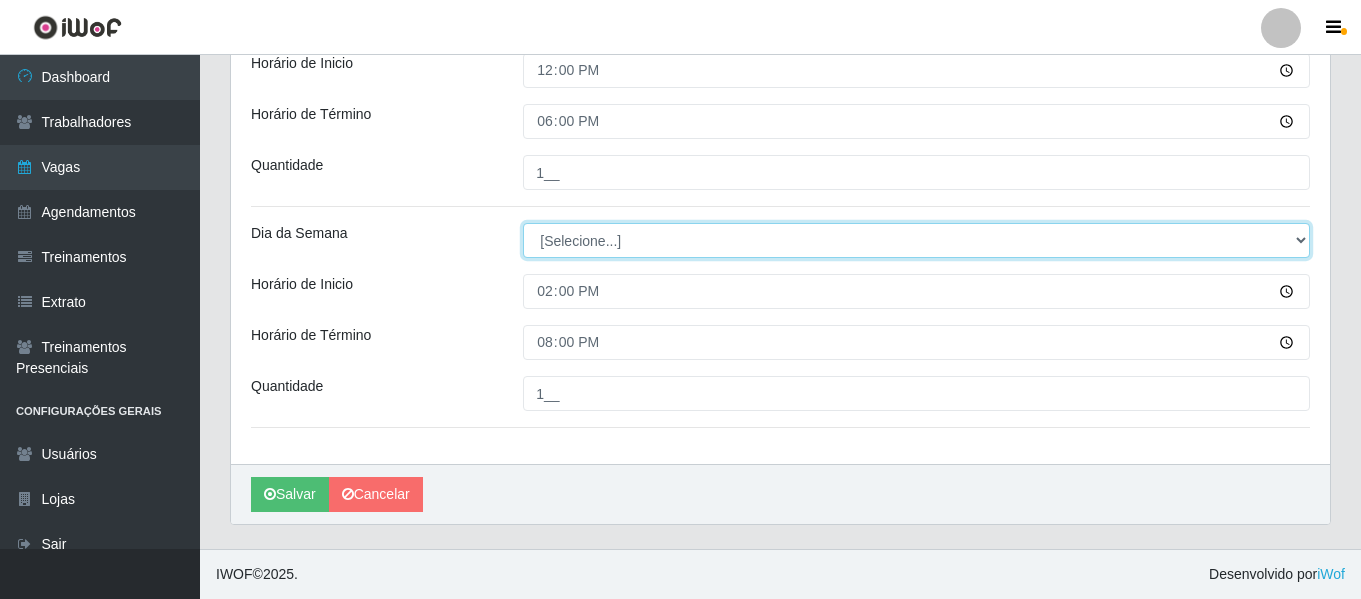 click on "[Selecione...] Segunda Terça Quarta Quinta Sexta Sábado Domingo" at bounding box center [916, 240] 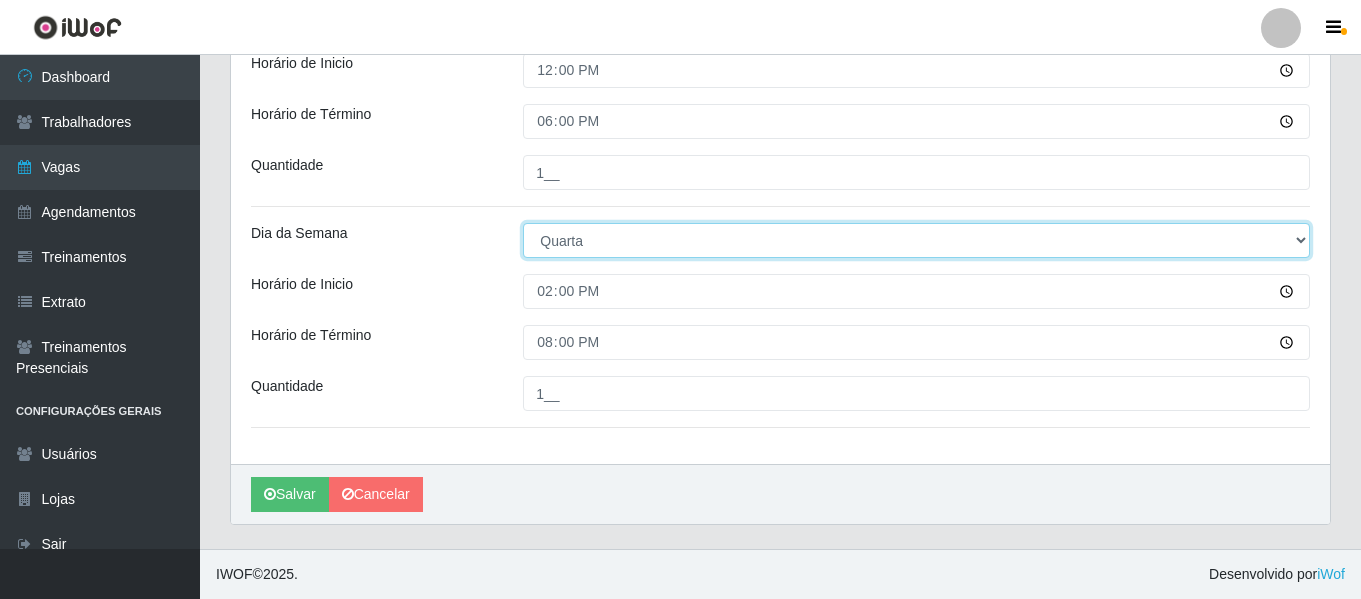 click on "[Selecione...] Segunda Terça Quarta Quinta Sexta Sábado Domingo" at bounding box center (916, 240) 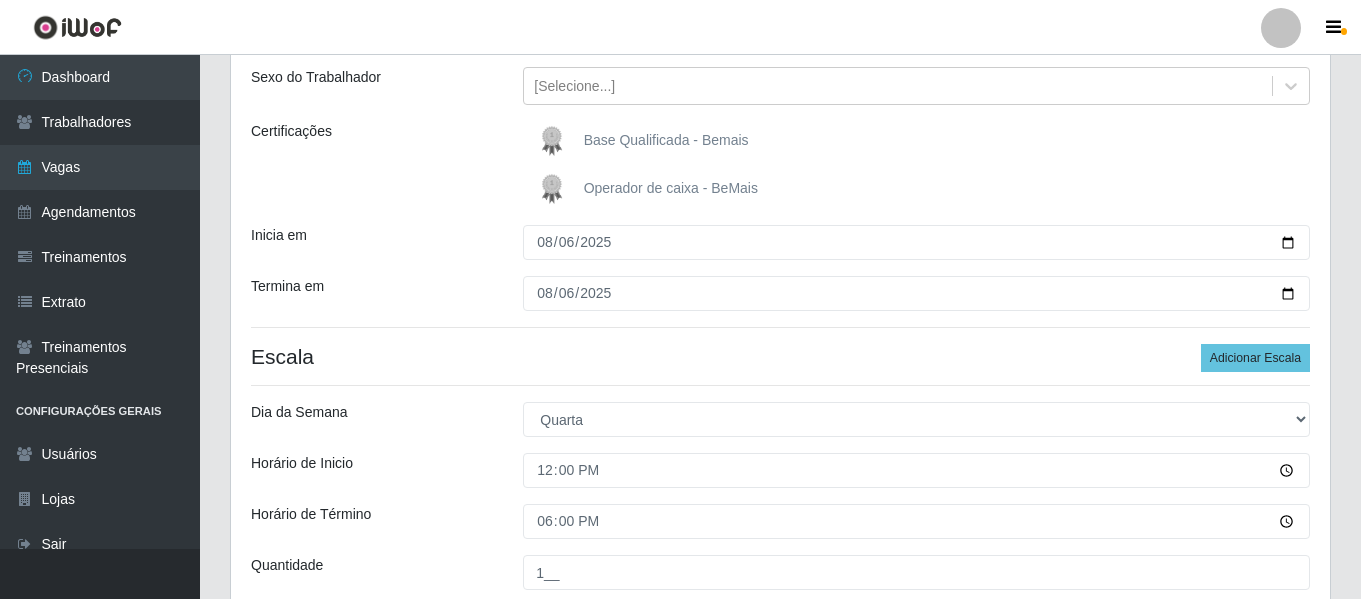 scroll, scrollTop: 627, scrollLeft: 0, axis: vertical 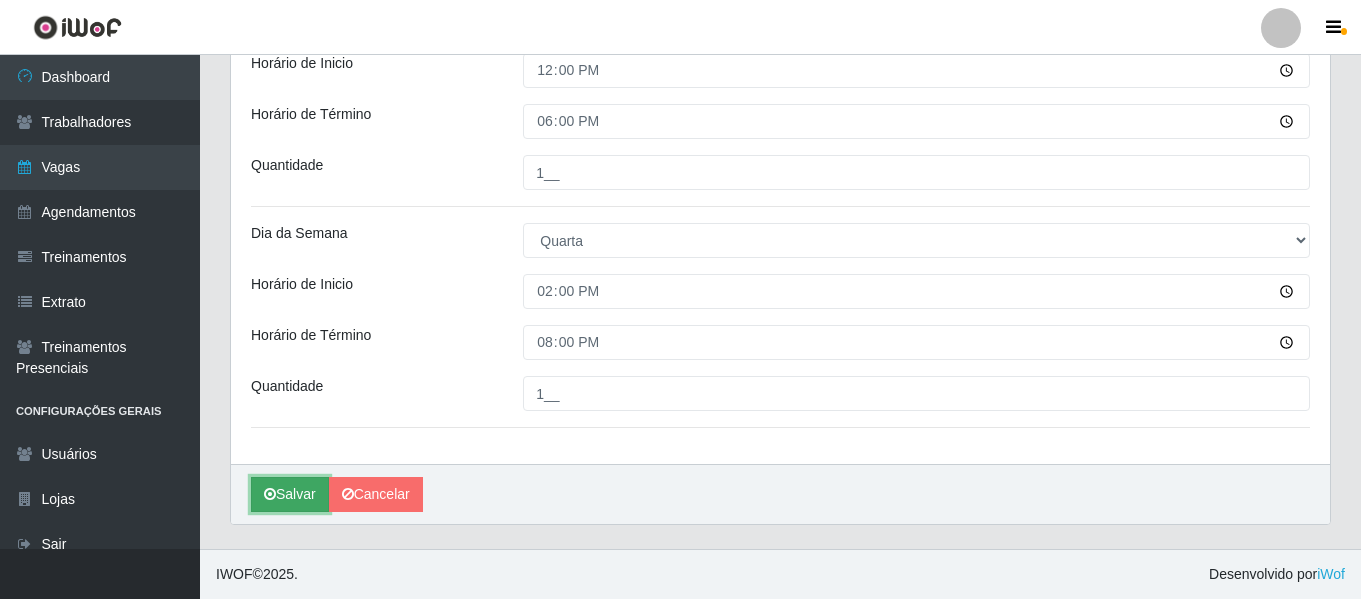 click on "Salvar" at bounding box center (290, 494) 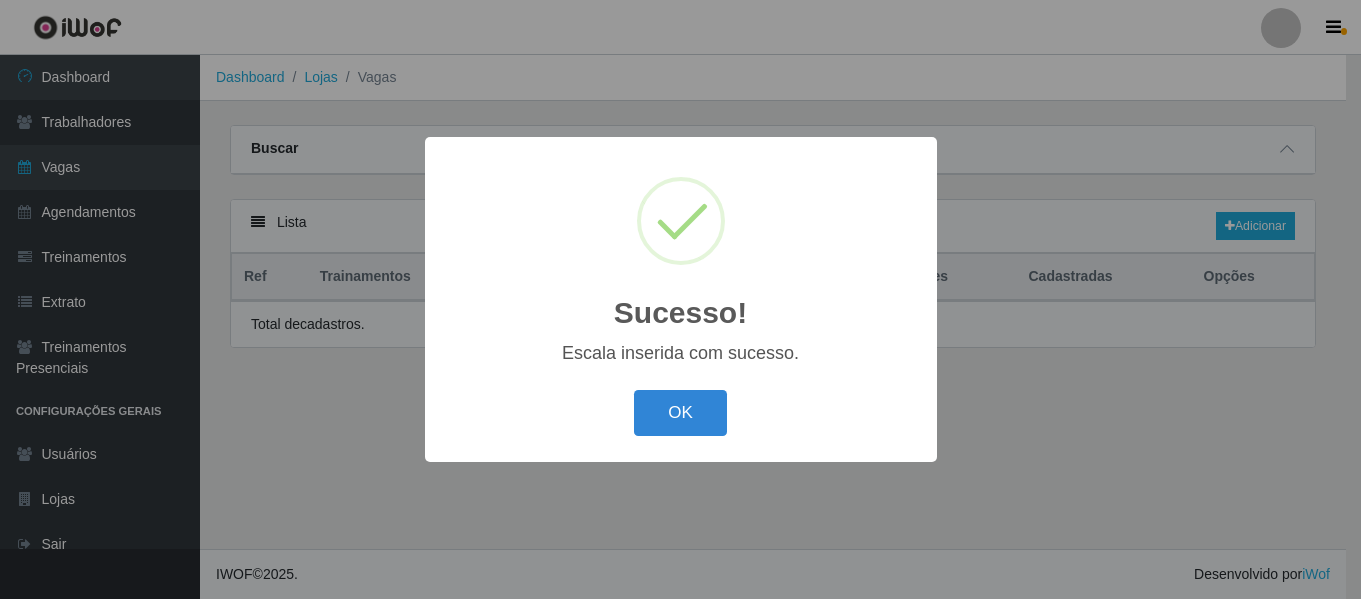 scroll, scrollTop: 0, scrollLeft: 0, axis: both 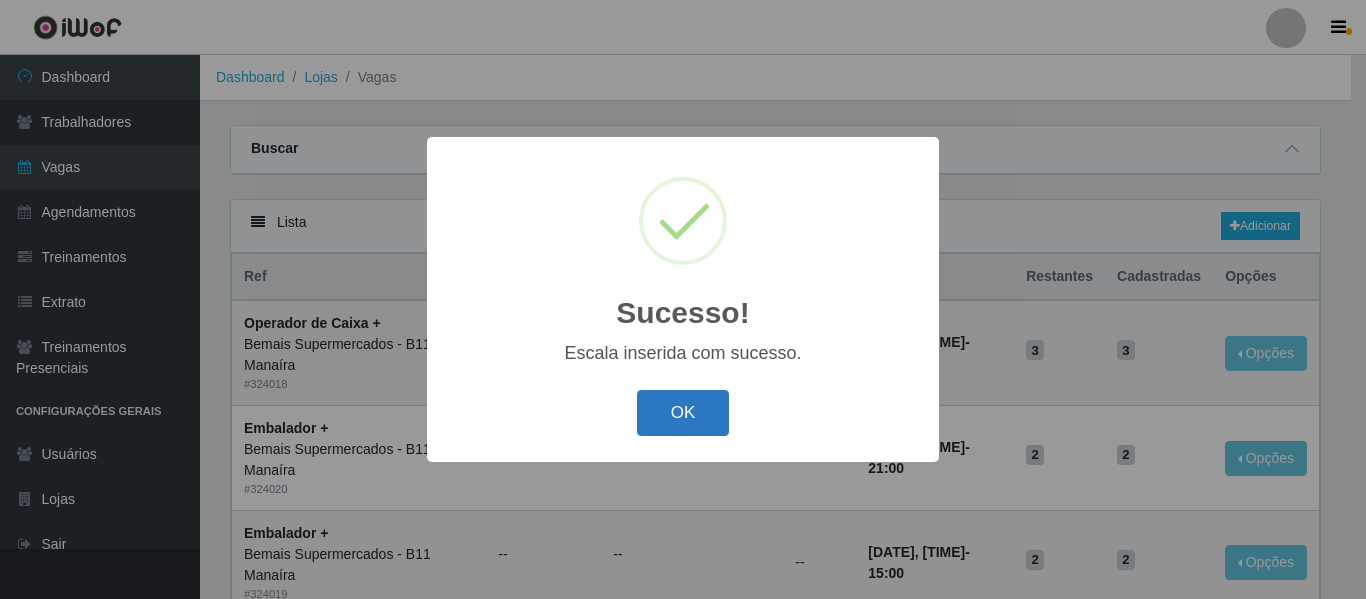 click on "OK" at bounding box center [683, 413] 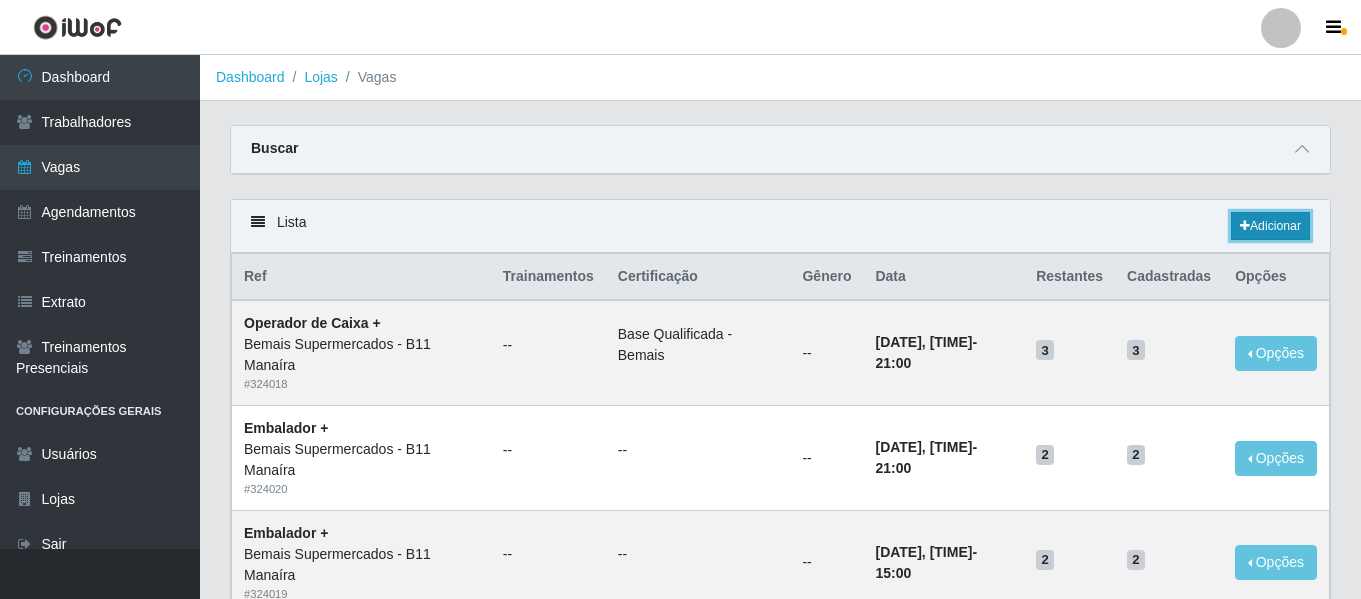 click on "Adicionar" at bounding box center (1270, 226) 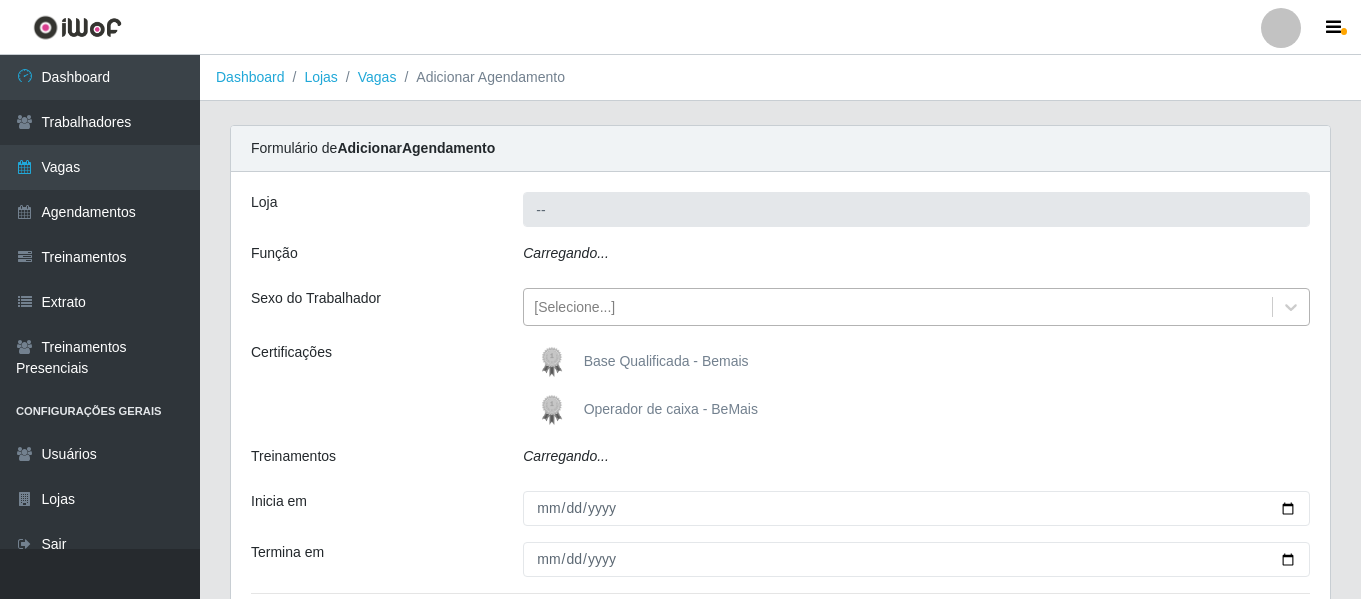 type on "Bemais Supermercados - B11 Manaíra" 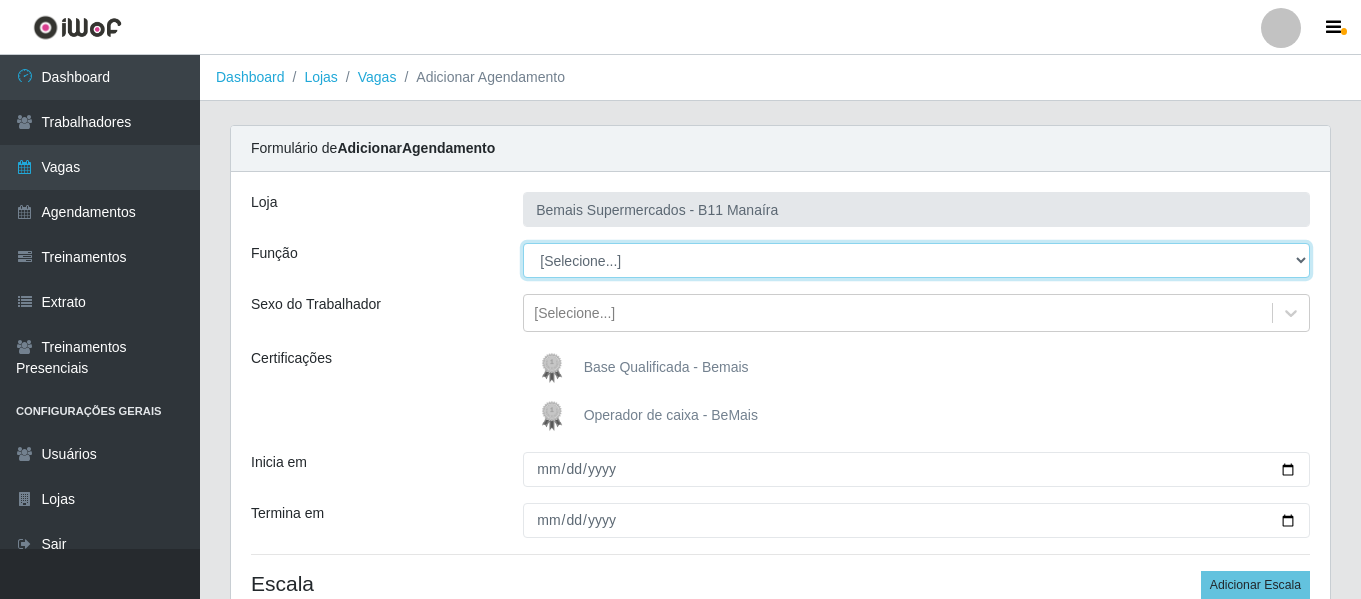 click on "[Selecione...] ASG ASG + ASG ++ Auxiliar de Estacionamento Auxiliar de Estacionamento + Auxiliar de Estacionamento ++ Auxiliar de Estoque Auxiliar de Estoque + Auxiliar de Estoque ++ Balconista de Açougue  Balconista de Açougue + Balconista de Açougue ++ Balconista de Frios Balconista de Frios + Balconista de Frios ++ Balconista de Padaria  Balconista de Padaria + Balconista de Padaria ++ Embalador Embalador + Embalador ++ Operador de Caixa Operador de Caixa + Operador de Caixa ++ Repositor  Repositor + Repositor ++ Repositor de Frios Repositor de Frios + Repositor de Frios ++ Repositor de Hortifruti Repositor de Hortifruti + Repositor de Hortifruti ++" at bounding box center (916, 260) 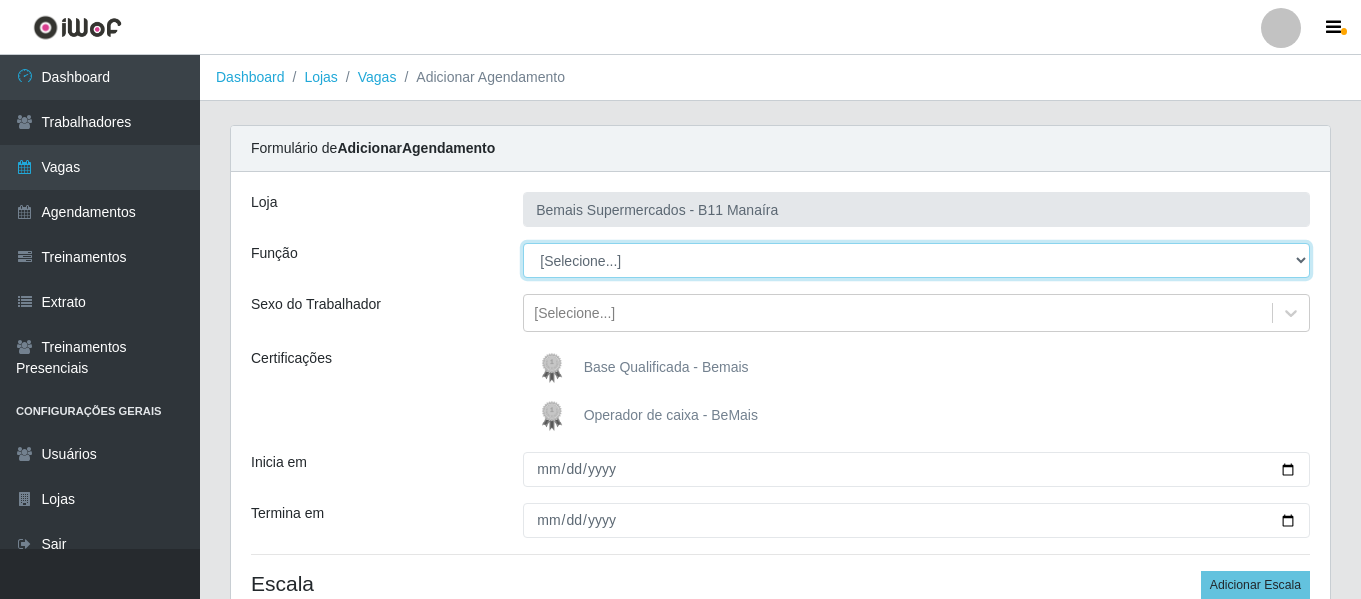 select on "107" 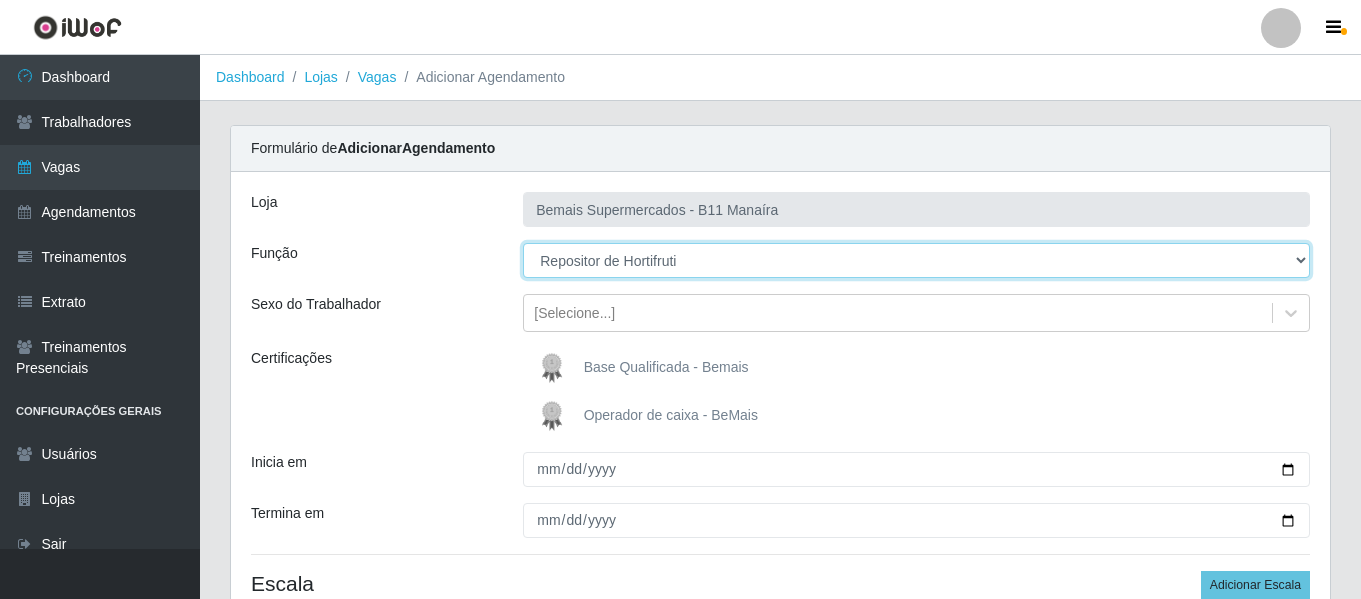 click on "[Selecione...] ASG ASG + ASG ++ Auxiliar de Estacionamento Auxiliar de Estacionamento + Auxiliar de Estacionamento ++ Auxiliar de Estoque Auxiliar de Estoque + Auxiliar de Estoque ++ Balconista de Açougue  Balconista de Açougue + Balconista de Açougue ++ Balconista de Frios Balconista de Frios + Balconista de Frios ++ Balconista de Padaria  Balconista de Padaria + Balconista de Padaria ++ Embalador Embalador + Embalador ++ Operador de Caixa Operador de Caixa + Operador de Caixa ++ Repositor  Repositor + Repositor ++ Repositor de Frios Repositor de Frios + Repositor de Frios ++ Repositor de Hortifruti Repositor de Hortifruti + Repositor de Hortifruti ++" at bounding box center [916, 260] 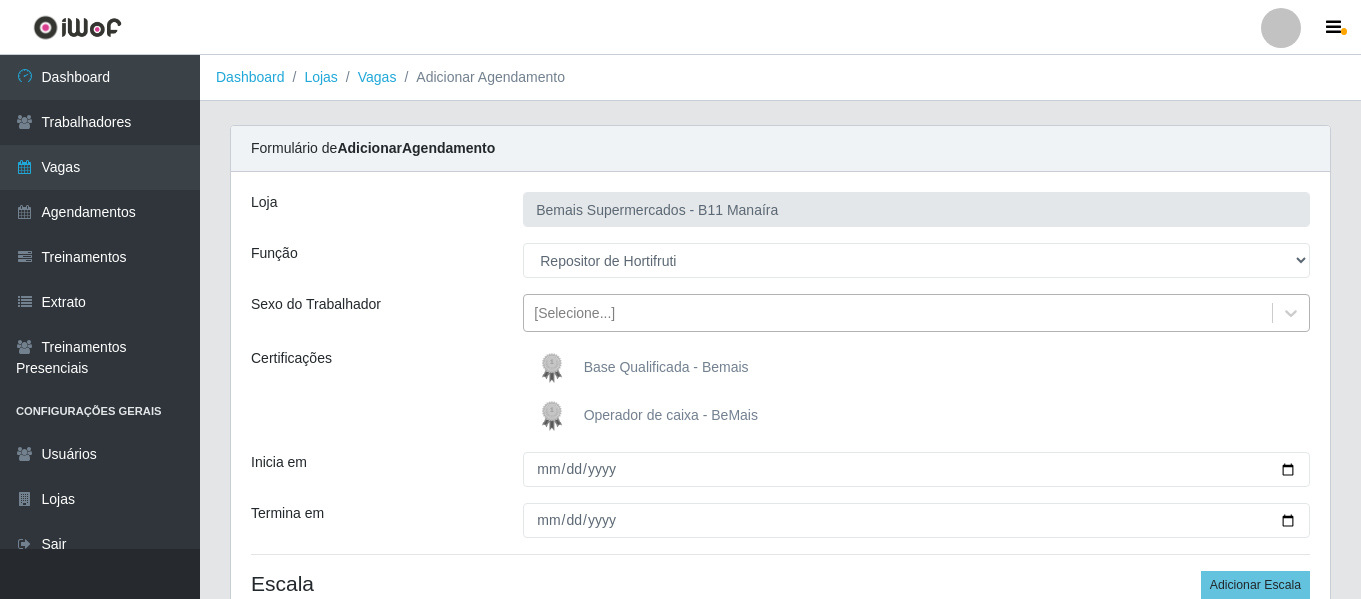 click on "[Selecione...]" at bounding box center [574, 313] 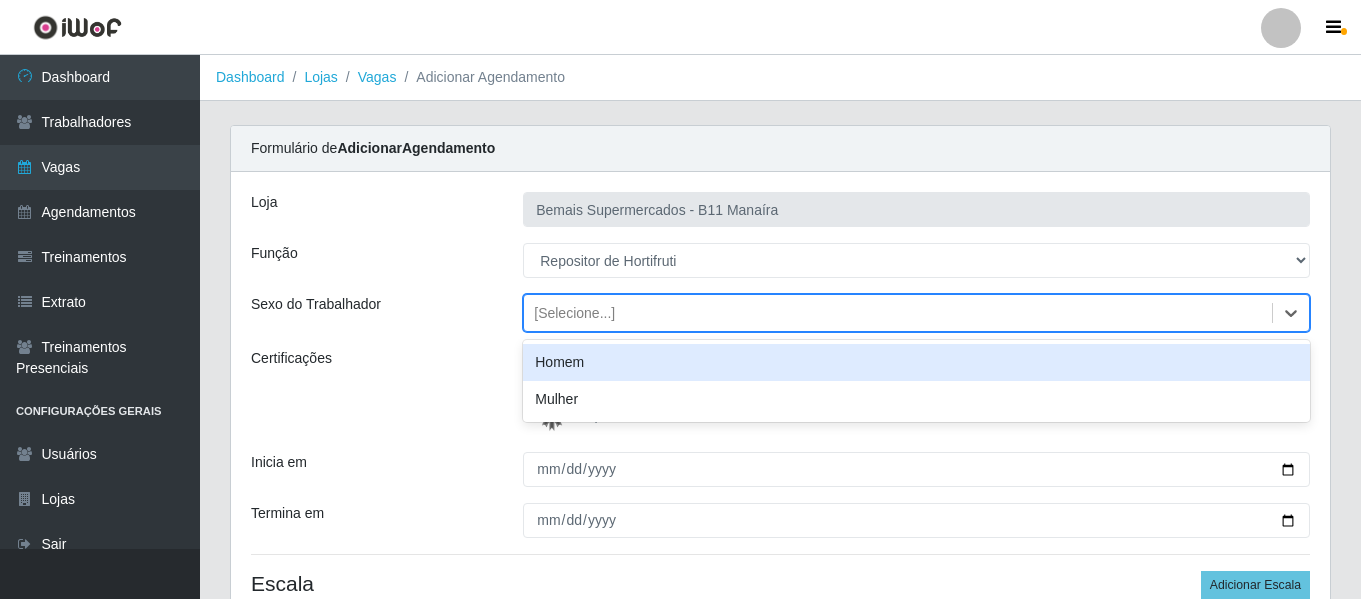 click on "Homem" at bounding box center [916, 362] 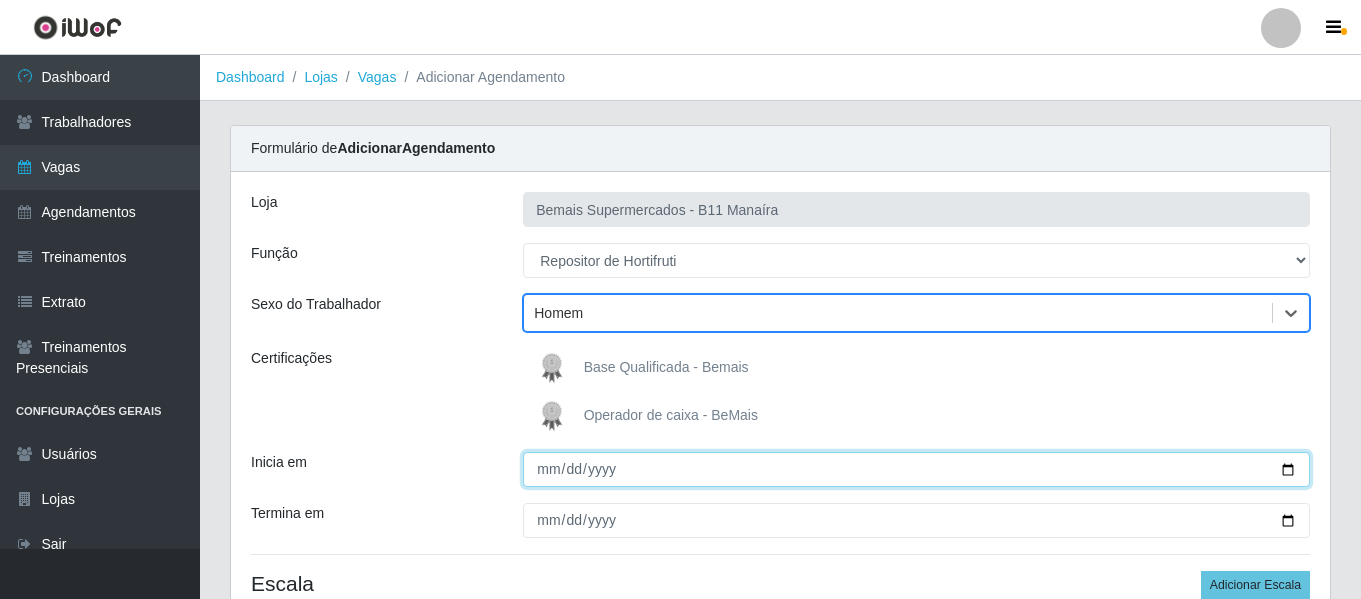 click on "Inicia em" at bounding box center [916, 469] 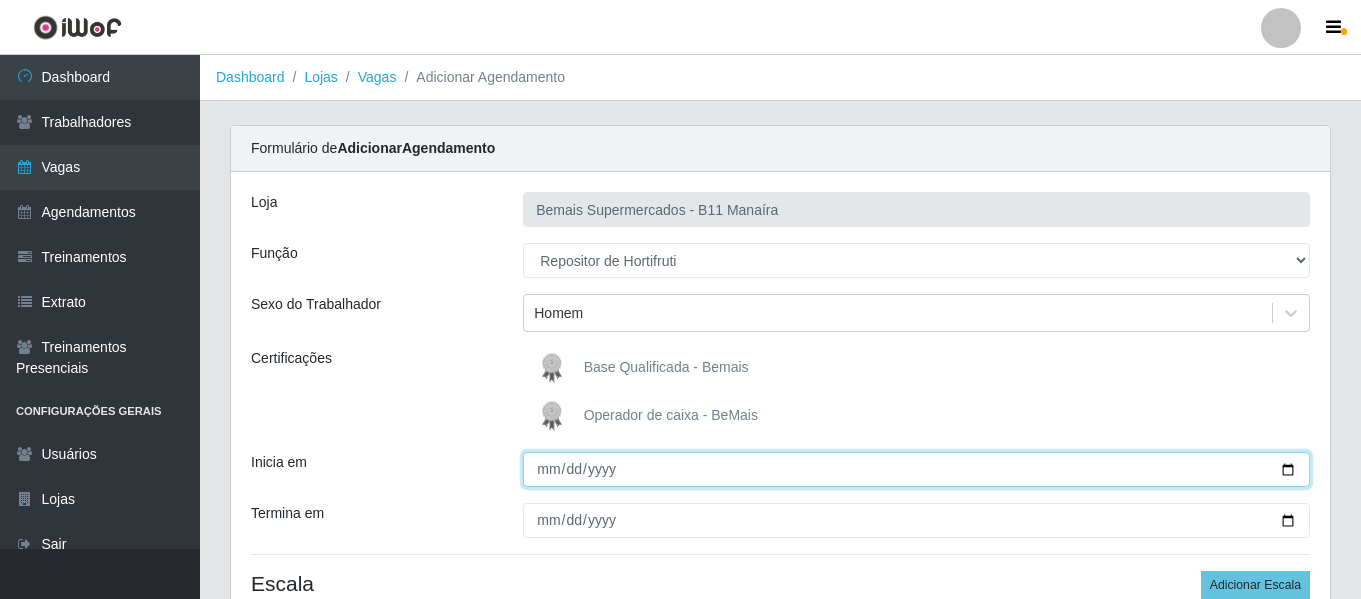 type on "2025-08-06" 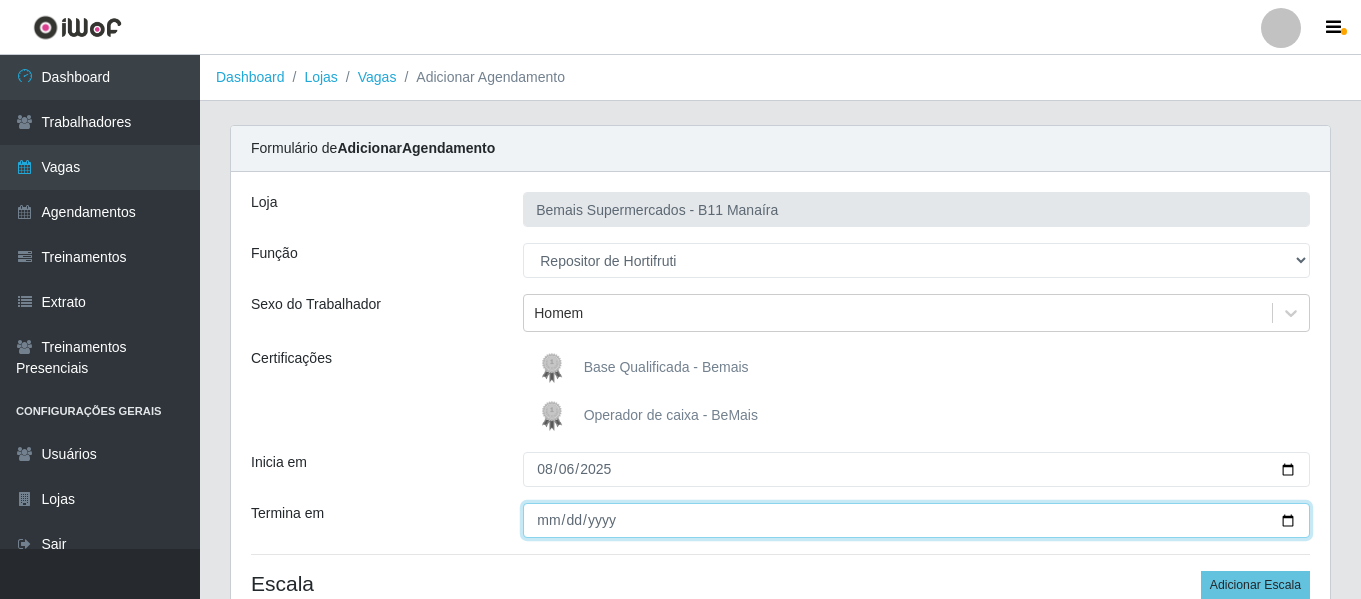 click on "Termina em" at bounding box center (916, 520) 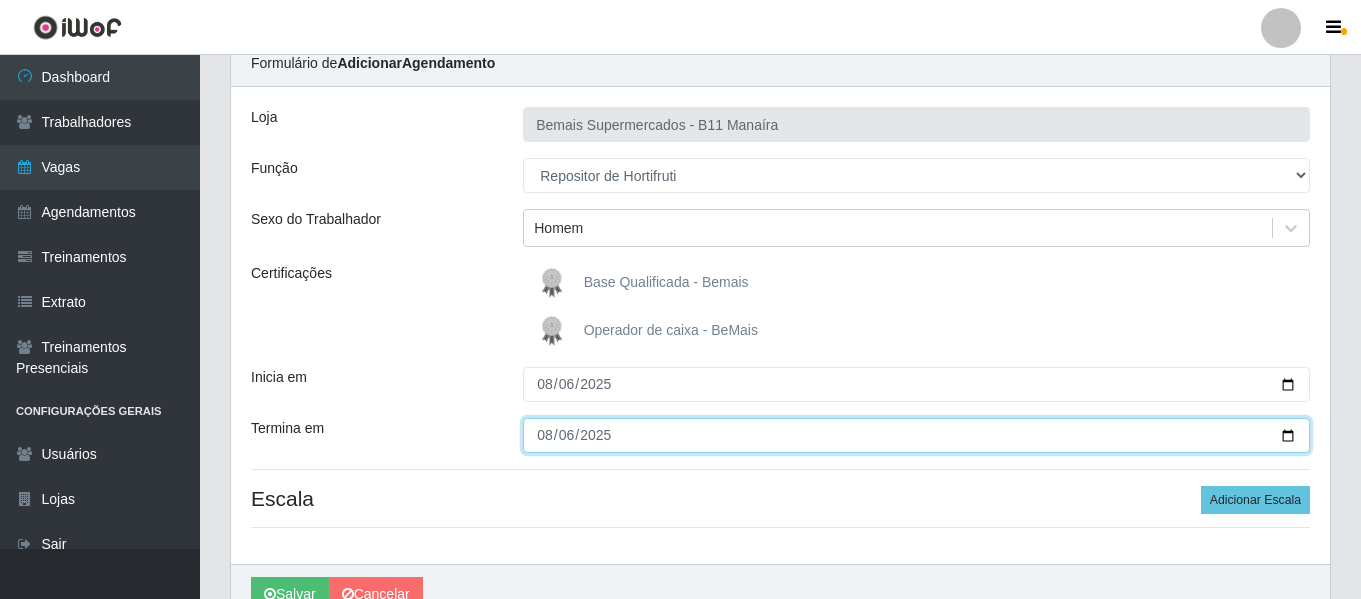 scroll, scrollTop: 185, scrollLeft: 0, axis: vertical 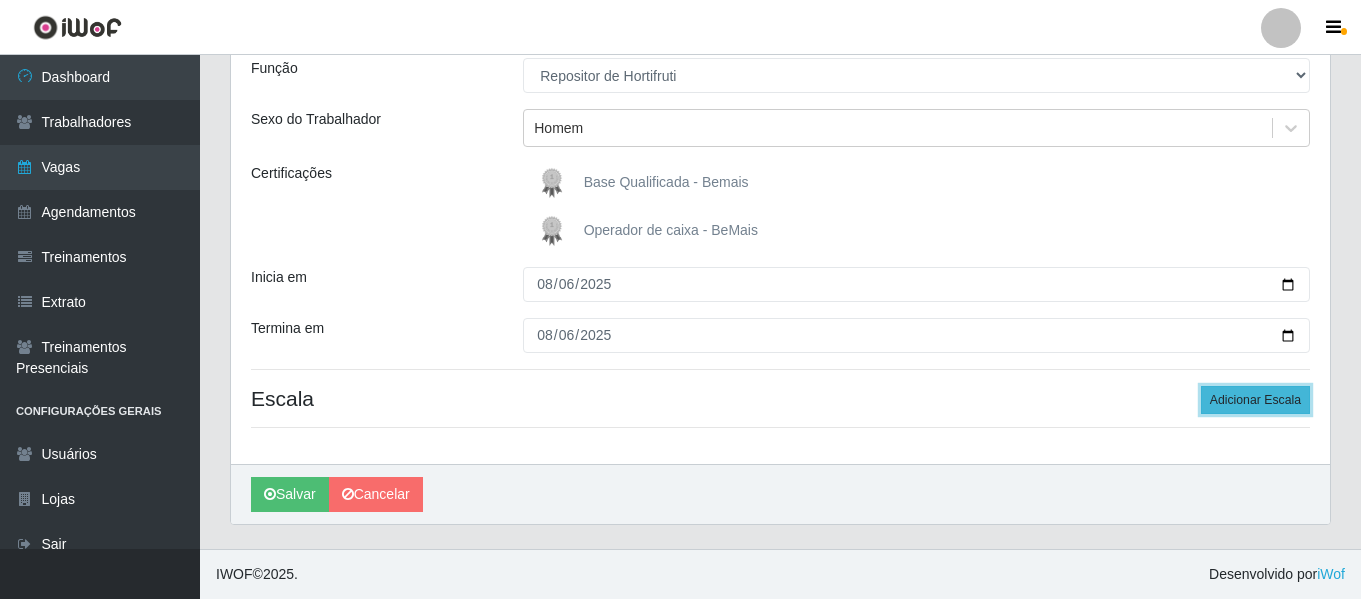 drag, startPoint x: 1249, startPoint y: 399, endPoint x: 1240, endPoint y: 408, distance: 12.727922 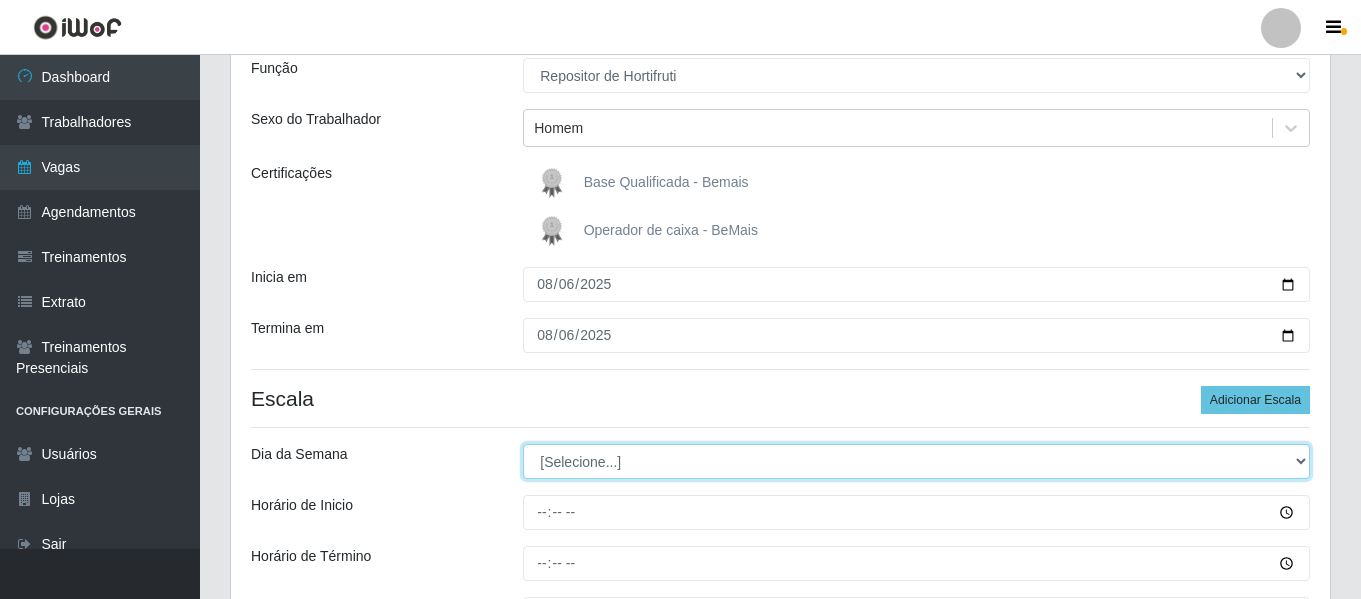 click on "[Selecione...] Segunda Terça Quarta Quinta Sexta Sábado Domingo" at bounding box center [916, 461] 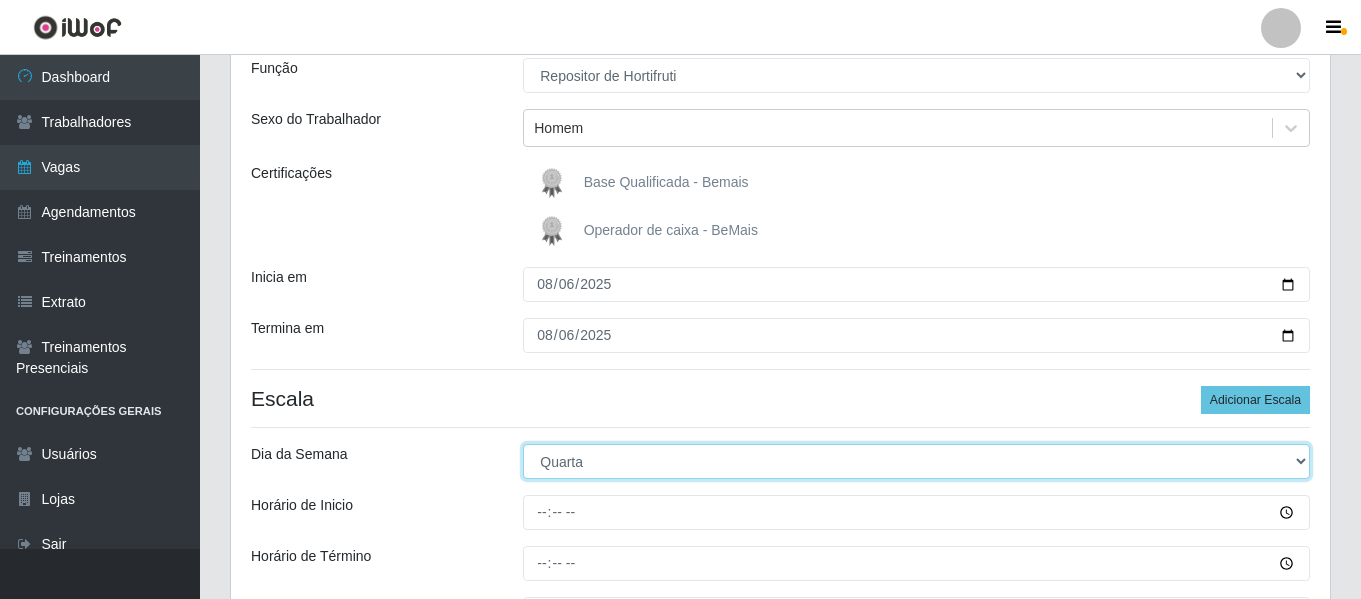 click on "[Selecione...] Segunda Terça Quarta Quinta Sexta Sábado Domingo" at bounding box center [916, 461] 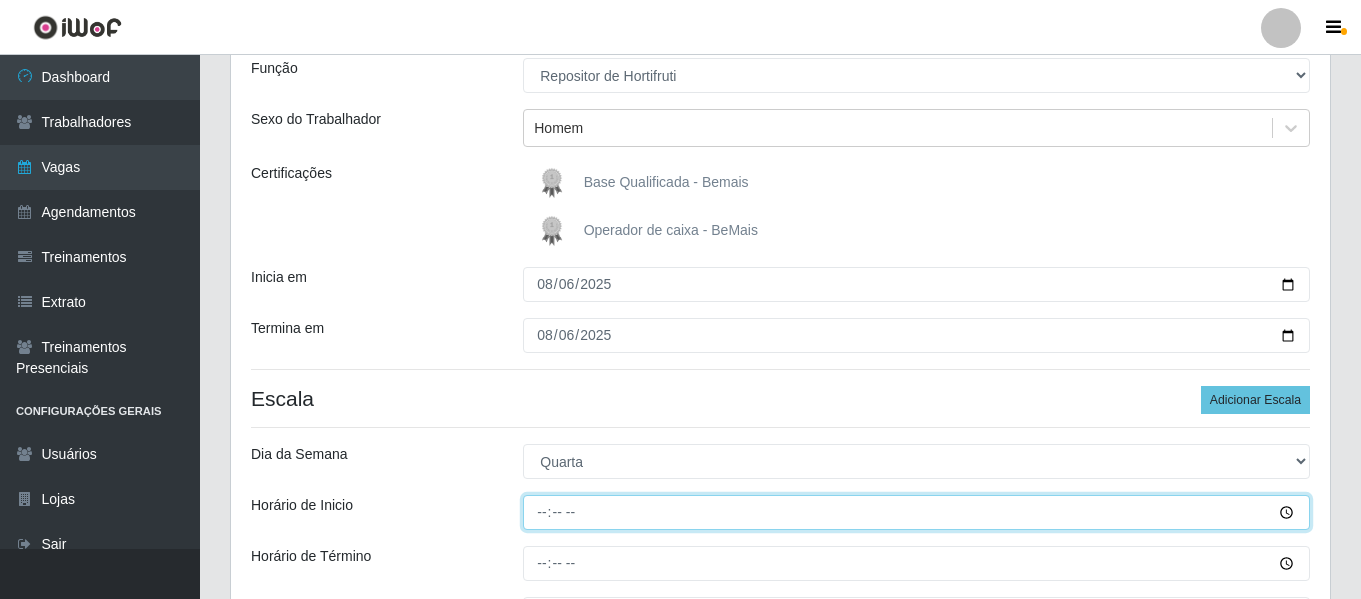 drag, startPoint x: 543, startPoint y: 522, endPoint x: 555, endPoint y: 532, distance: 15.6205 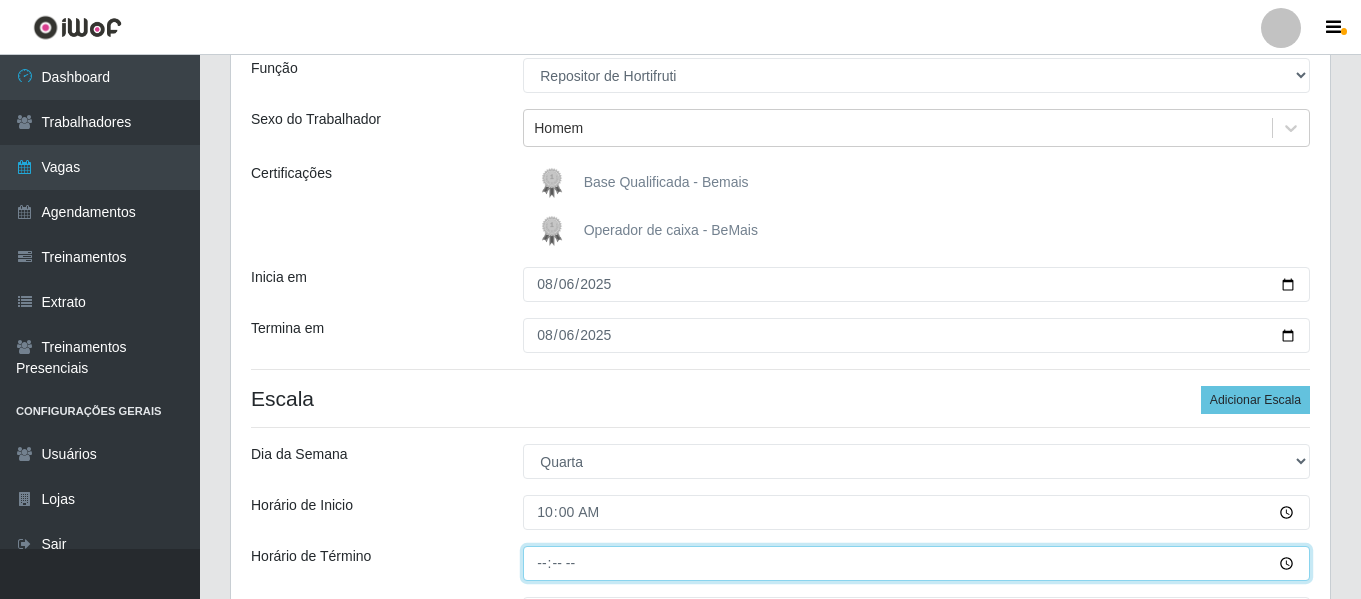 click on "Horário de Término" at bounding box center [916, 563] 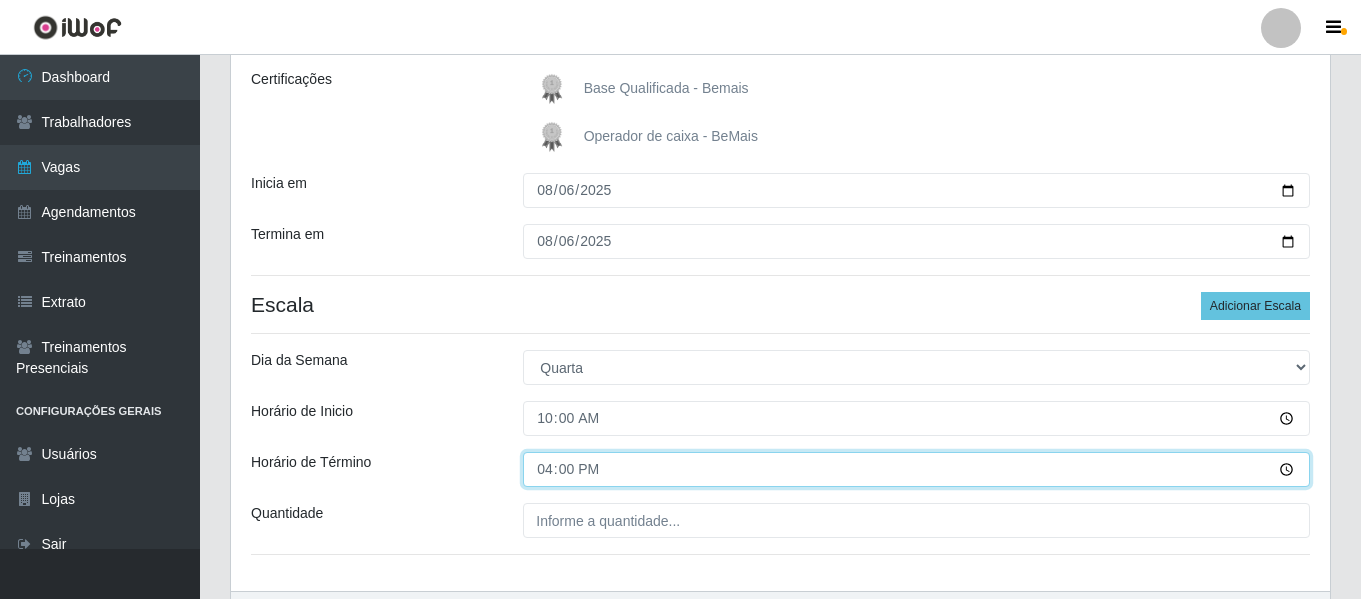 scroll, scrollTop: 285, scrollLeft: 0, axis: vertical 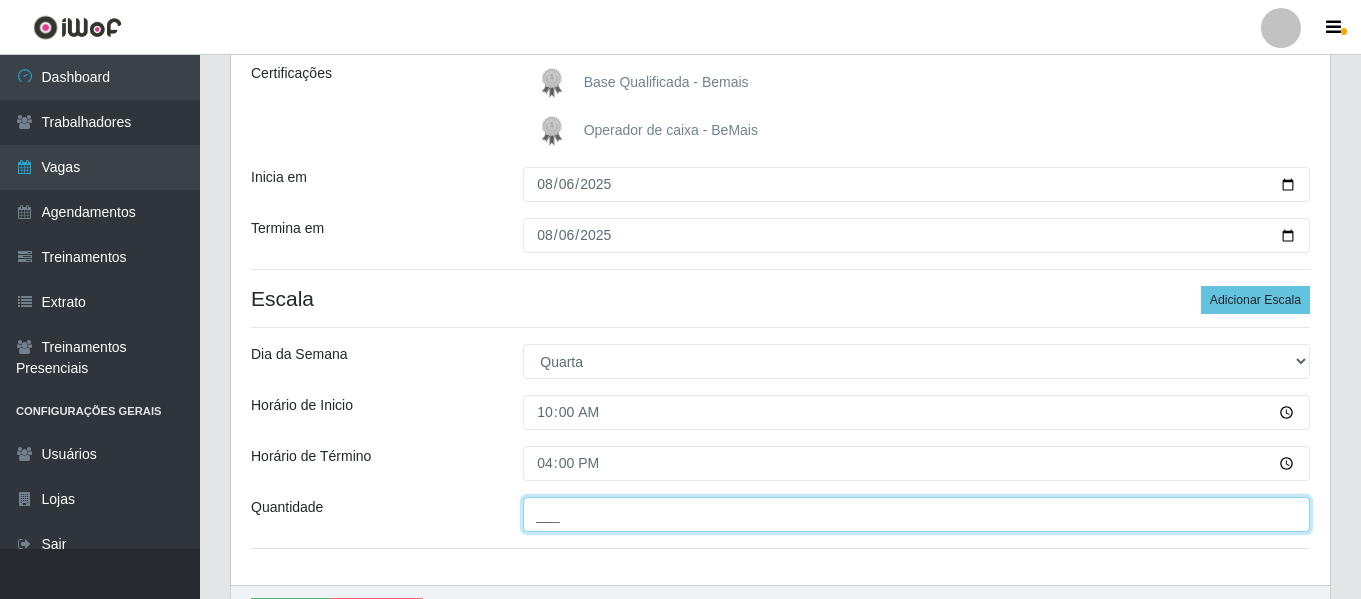 click on "___" at bounding box center (916, 514) 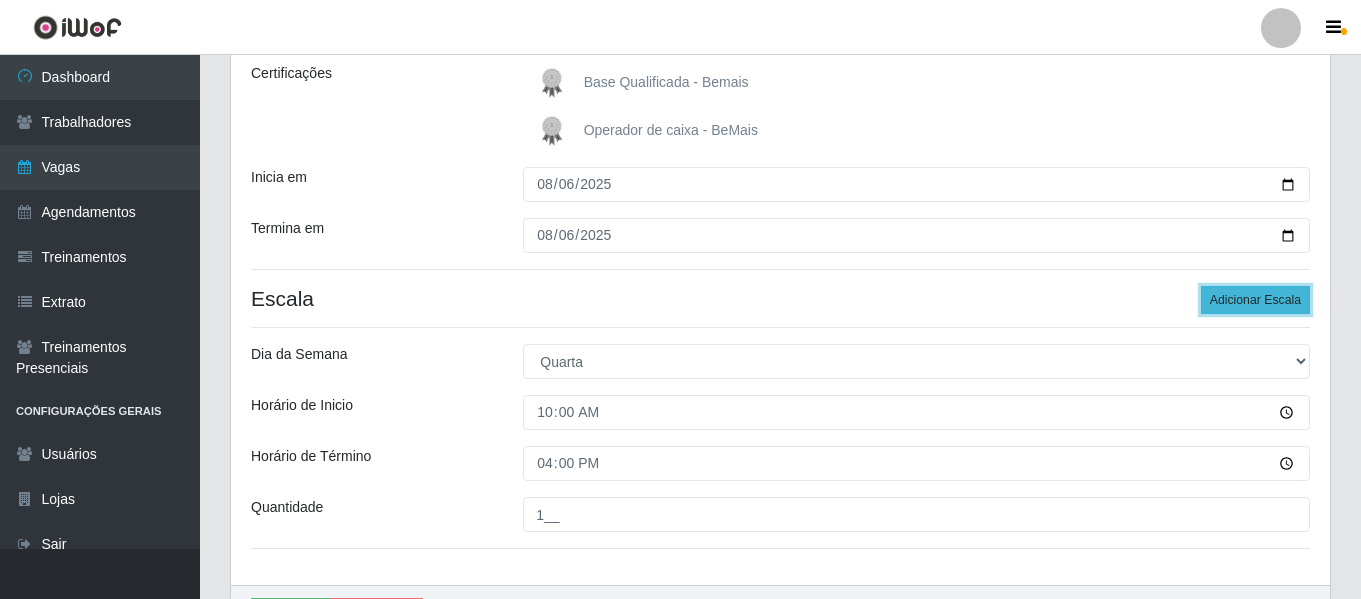 click on "Adicionar Escala" at bounding box center [1255, 300] 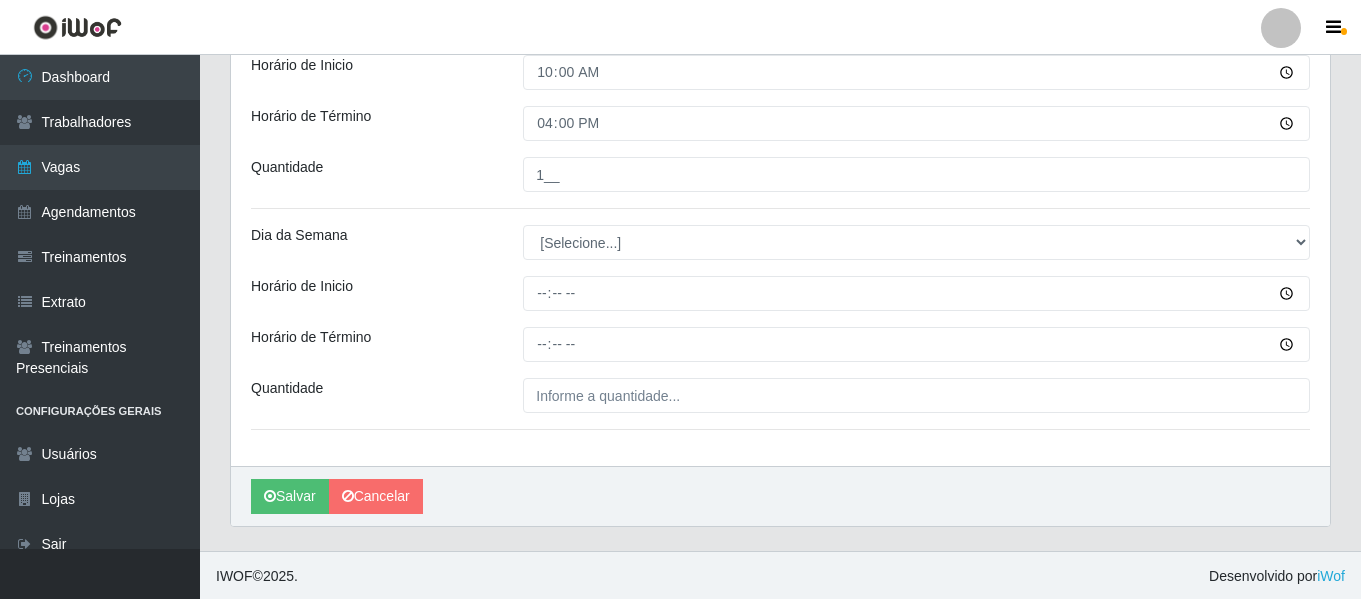 scroll, scrollTop: 627, scrollLeft: 0, axis: vertical 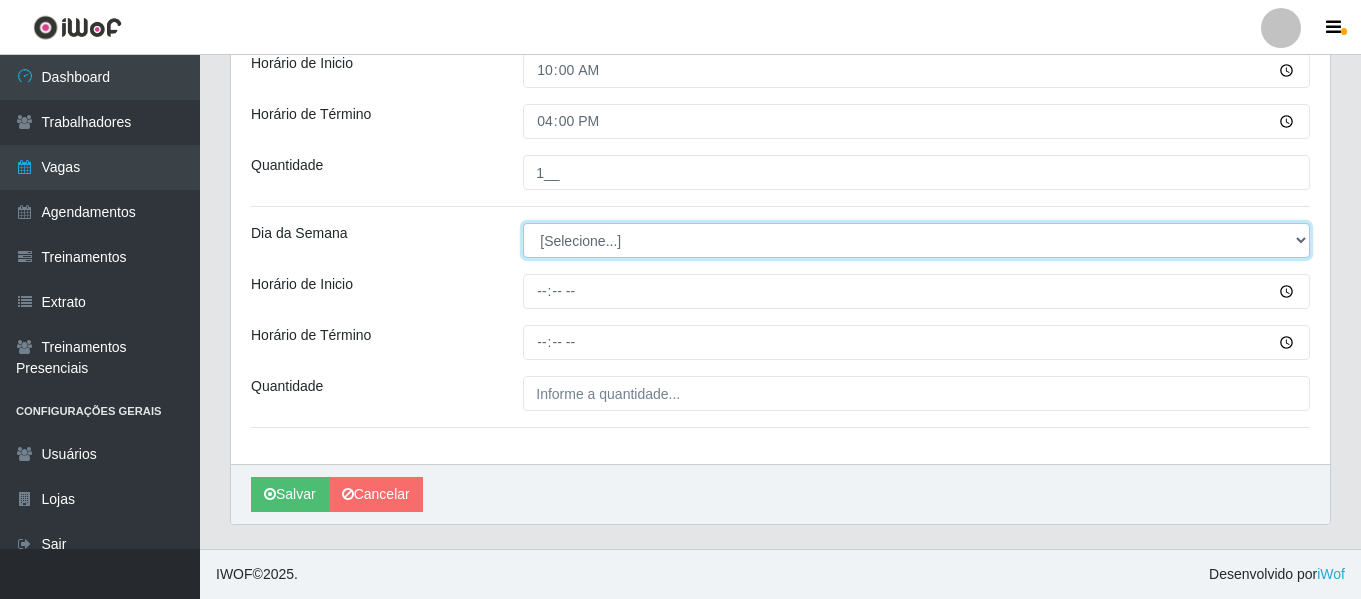 click on "[Selecione...] Segunda Terça Quarta Quinta Sexta Sábado Domingo" at bounding box center (916, 240) 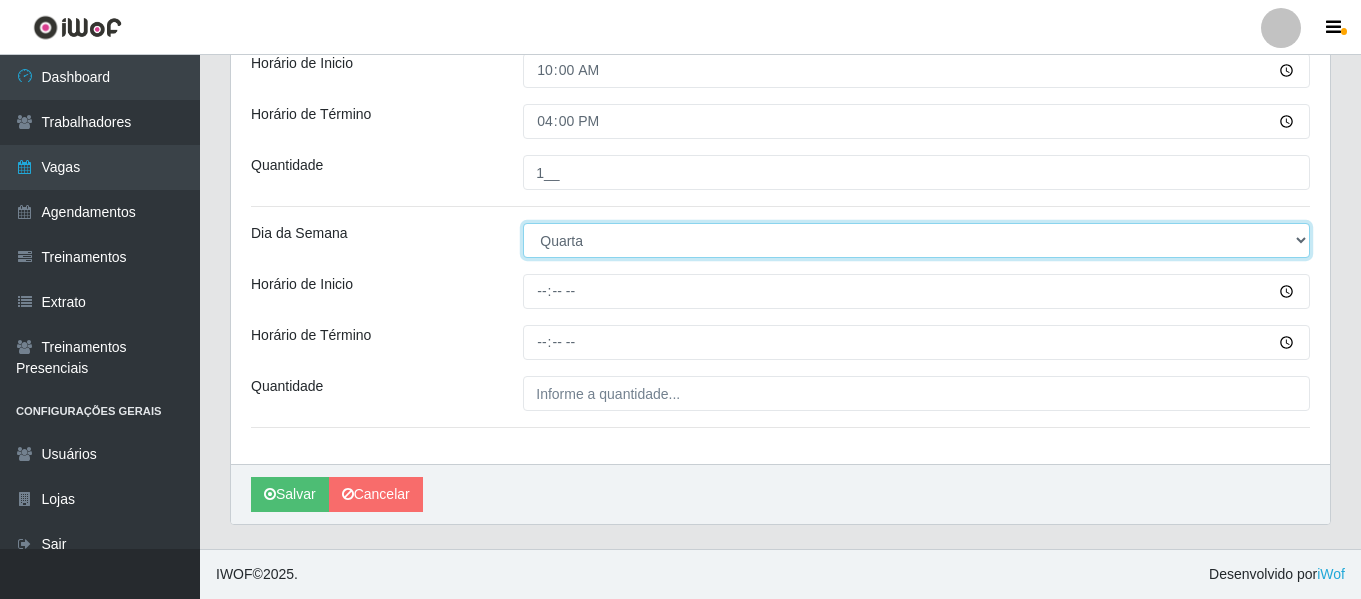 click on "[Selecione...] Segunda Terça Quarta Quinta Sexta Sábado Domingo" at bounding box center [916, 240] 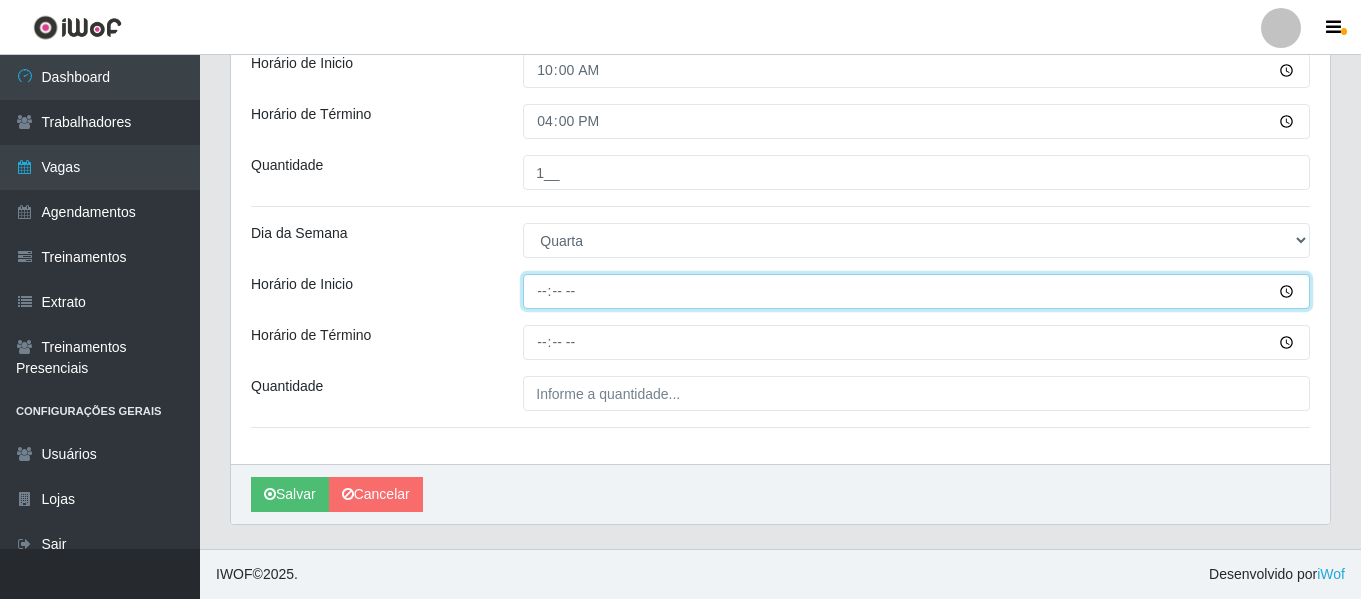 click on "Horário de Inicio" at bounding box center [916, 291] 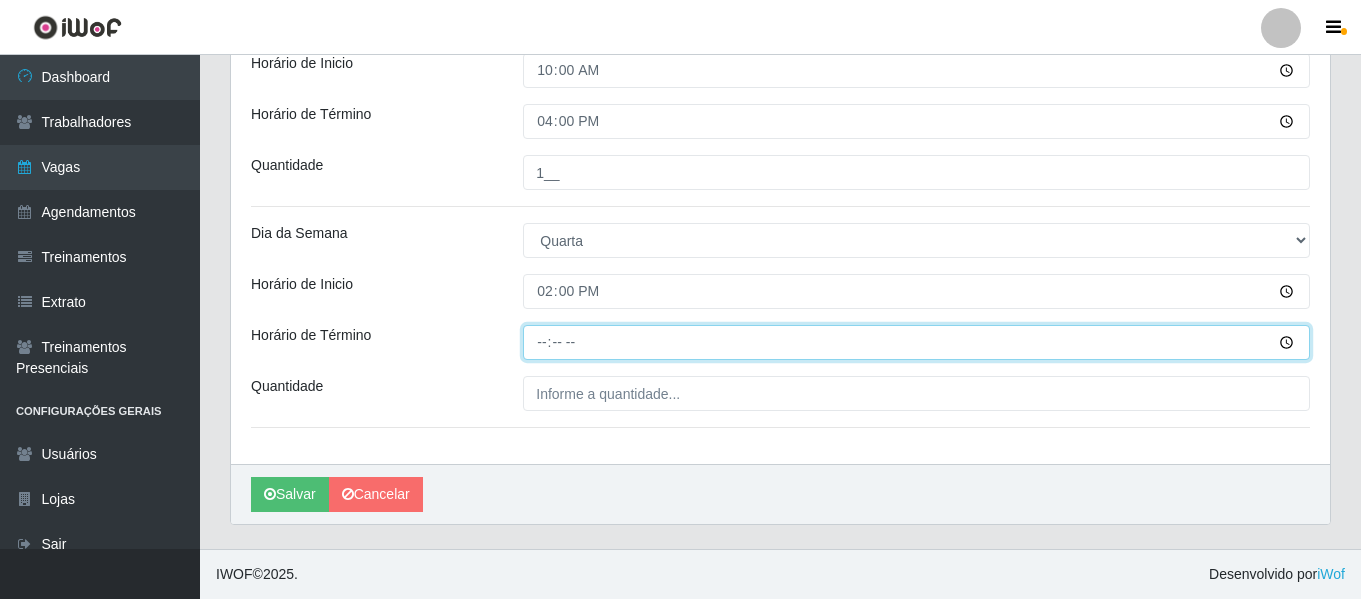 click on "Horário de Término" at bounding box center [916, 342] 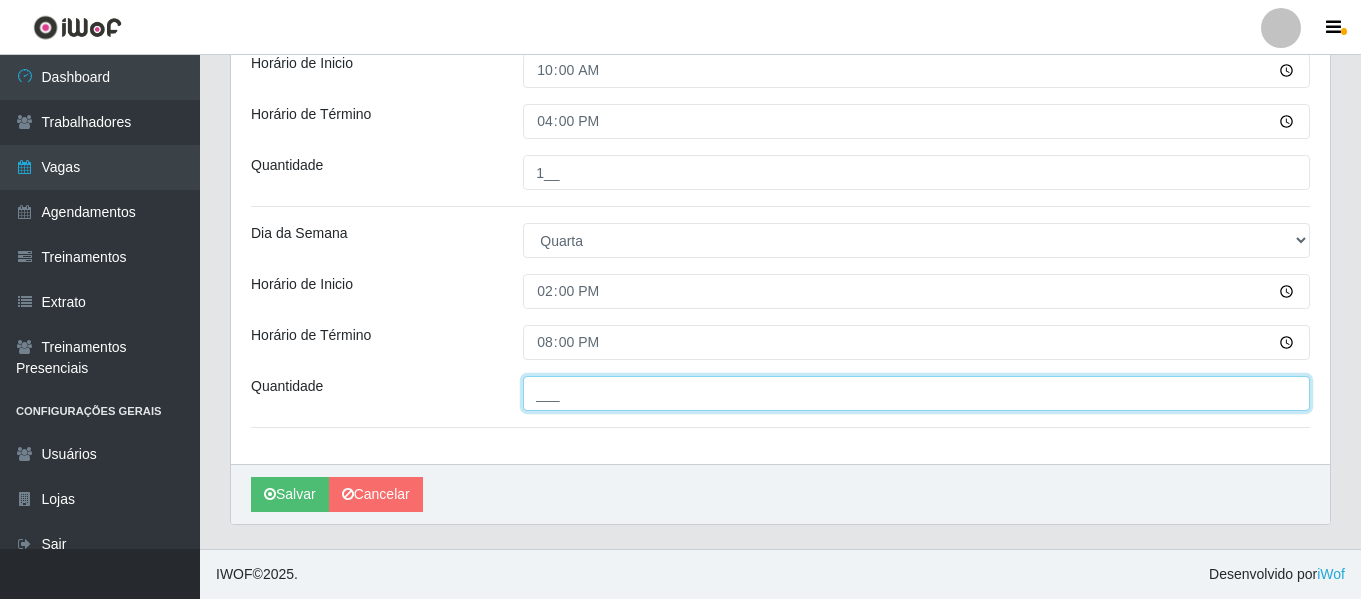 click on "___" at bounding box center [916, 393] 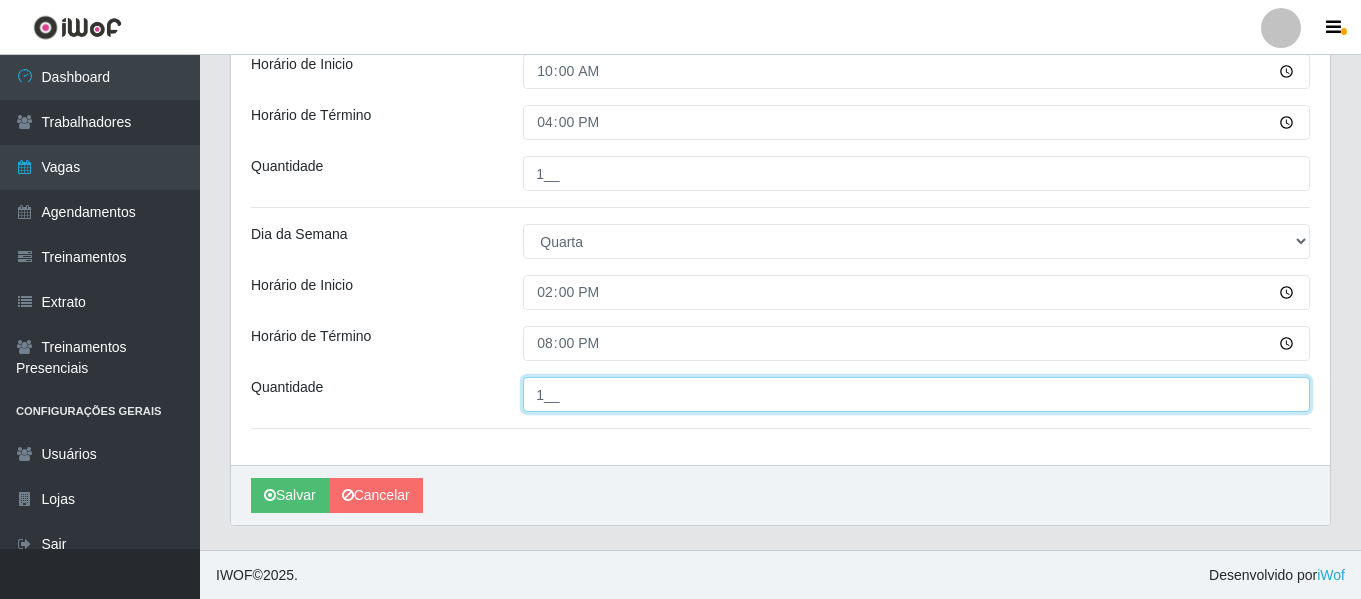 scroll, scrollTop: 627, scrollLeft: 0, axis: vertical 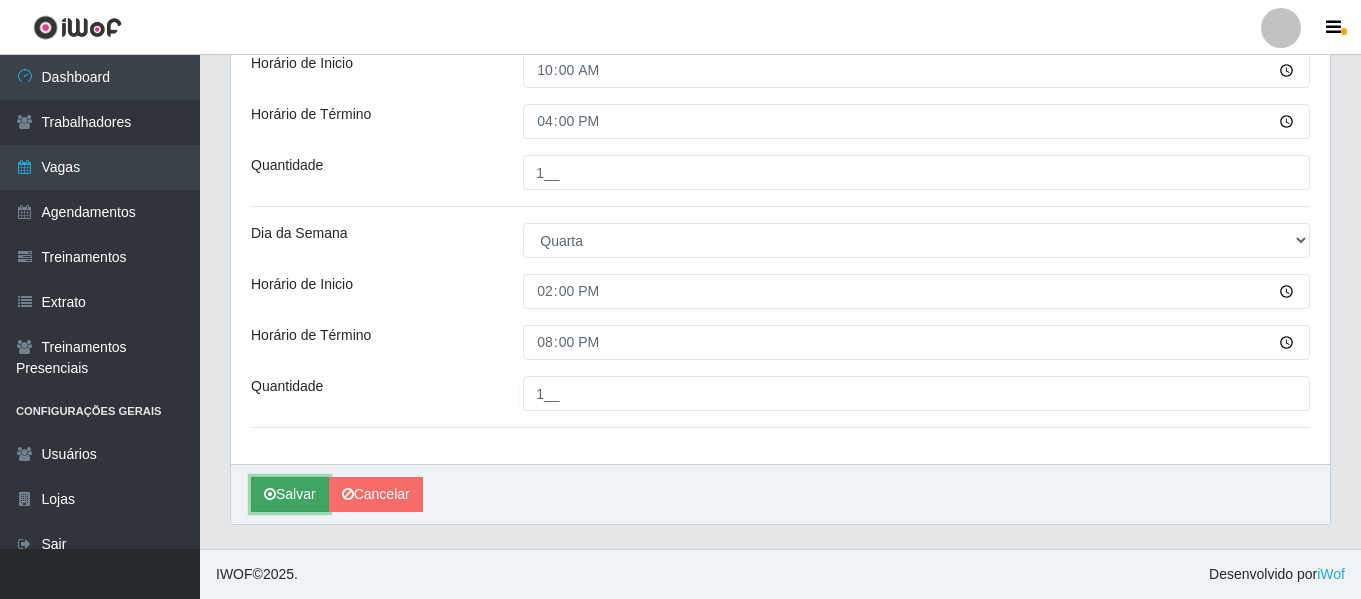 click on "Salvar" at bounding box center [290, 494] 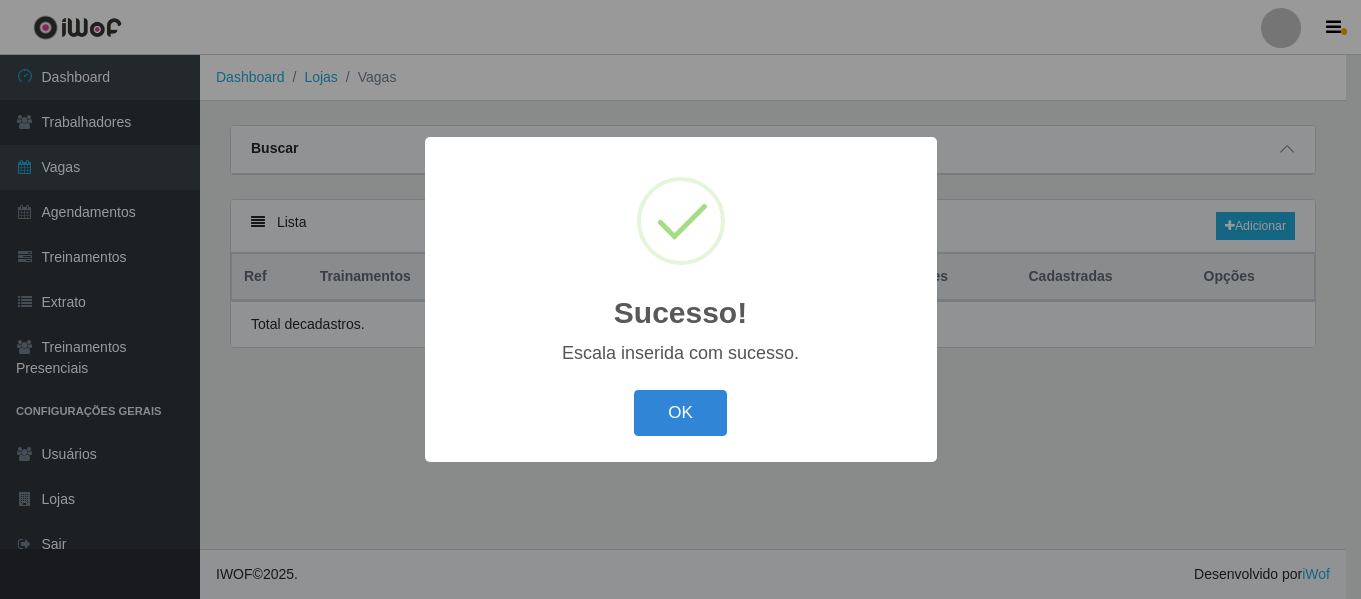 scroll, scrollTop: 0, scrollLeft: 0, axis: both 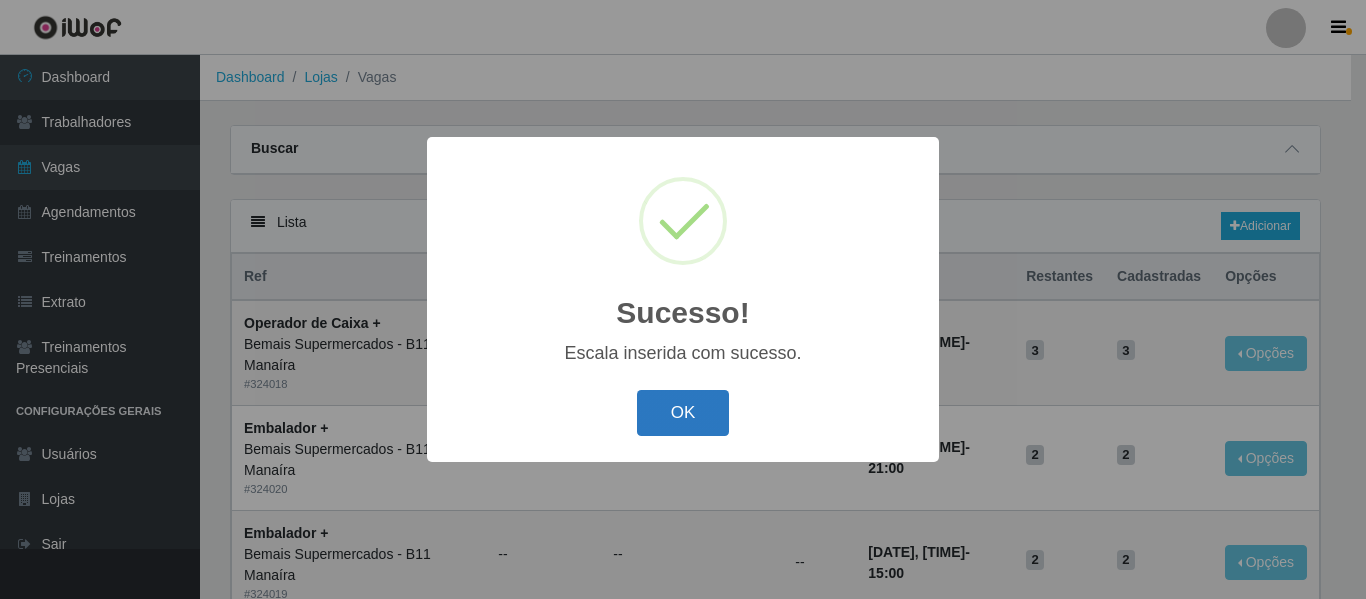 click on "OK" at bounding box center (683, 413) 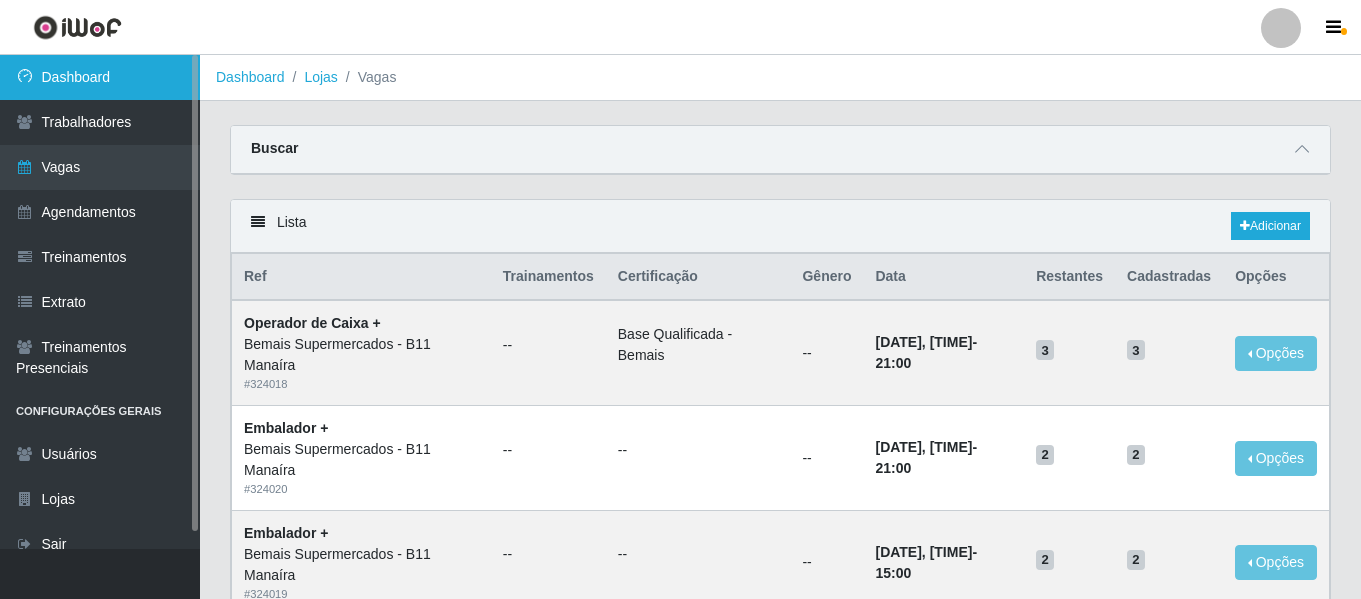 click on "Dashboard" at bounding box center (100, 77) 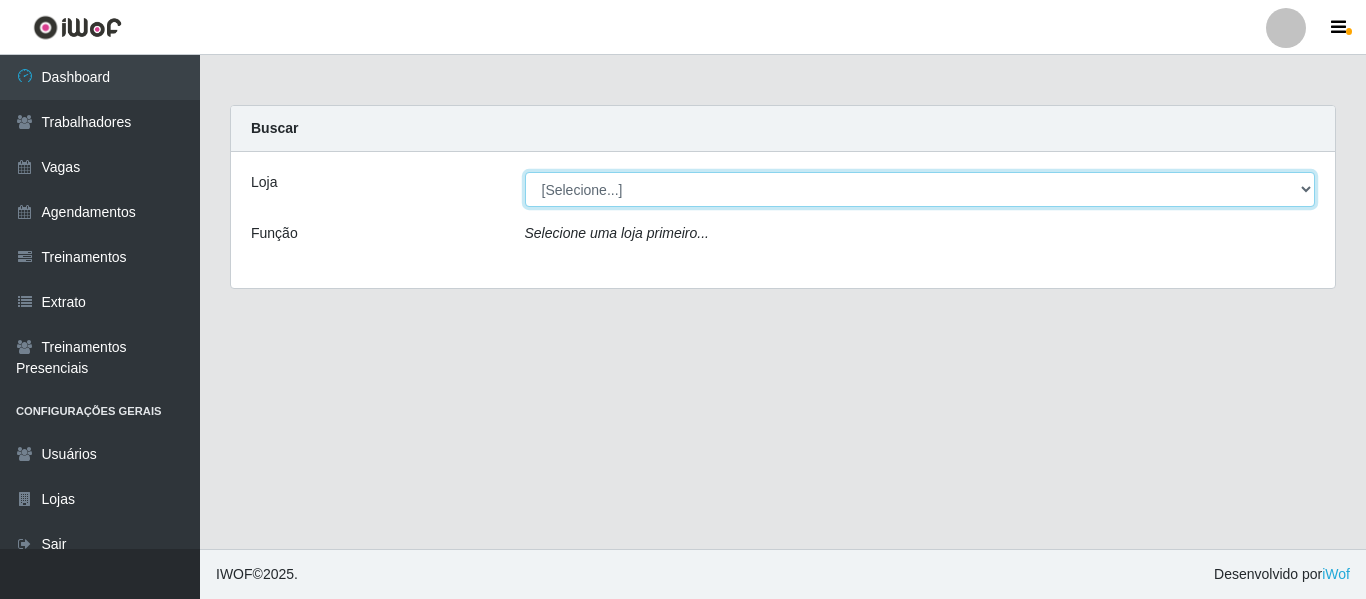 click on "[Selecione...] Bemais Supermercados - B11 Manaíra" at bounding box center (920, 189) 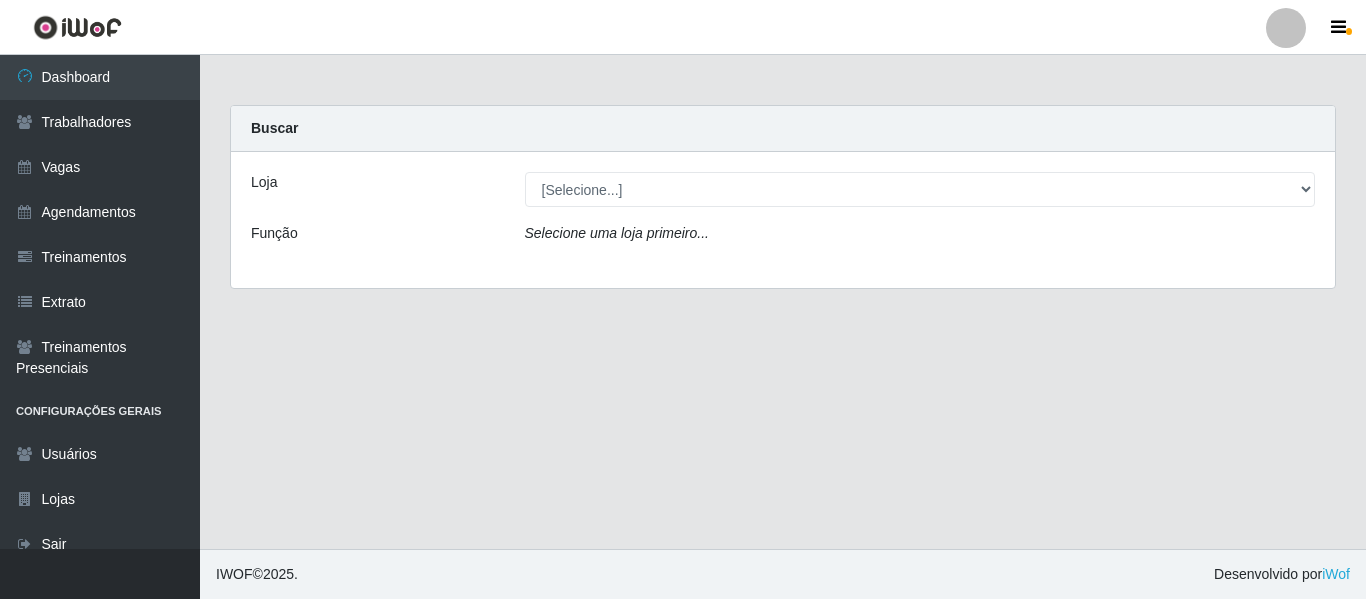 click on "Loja [Selecione...] Bemais Supermercados - B11 Manaíra Função Selecione uma loja primeiro..." at bounding box center (783, 220) 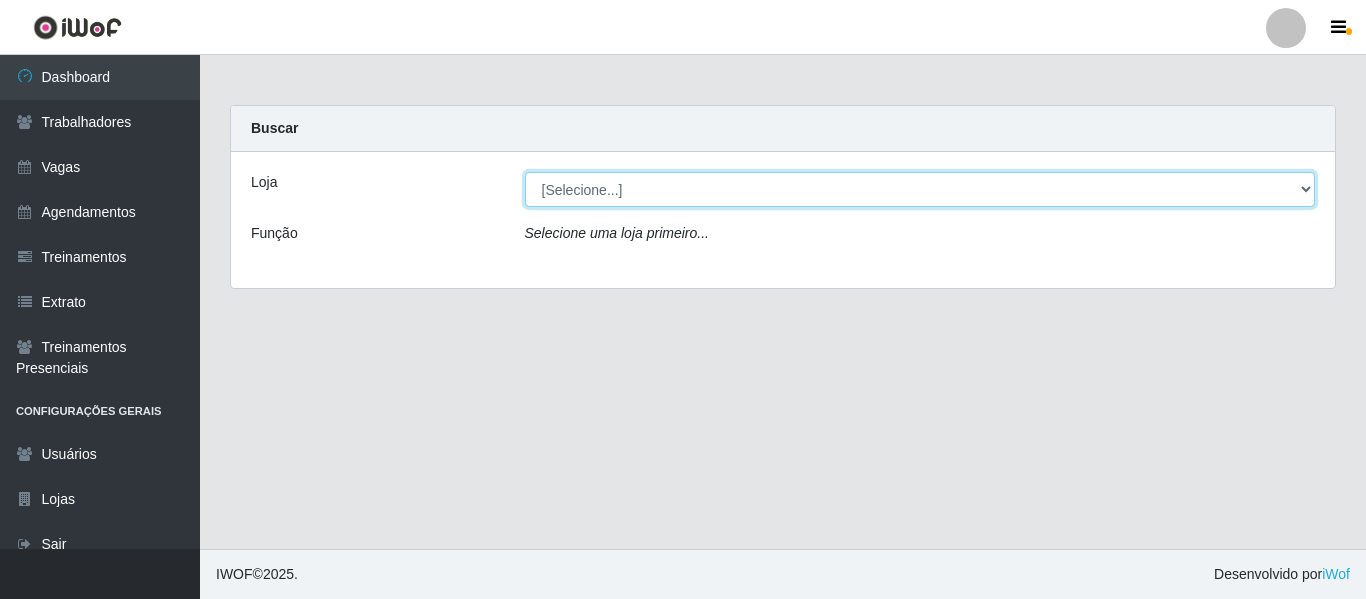 click on "[Selecione...] Bemais Supermercados - B11 Manaíra" at bounding box center (920, 189) 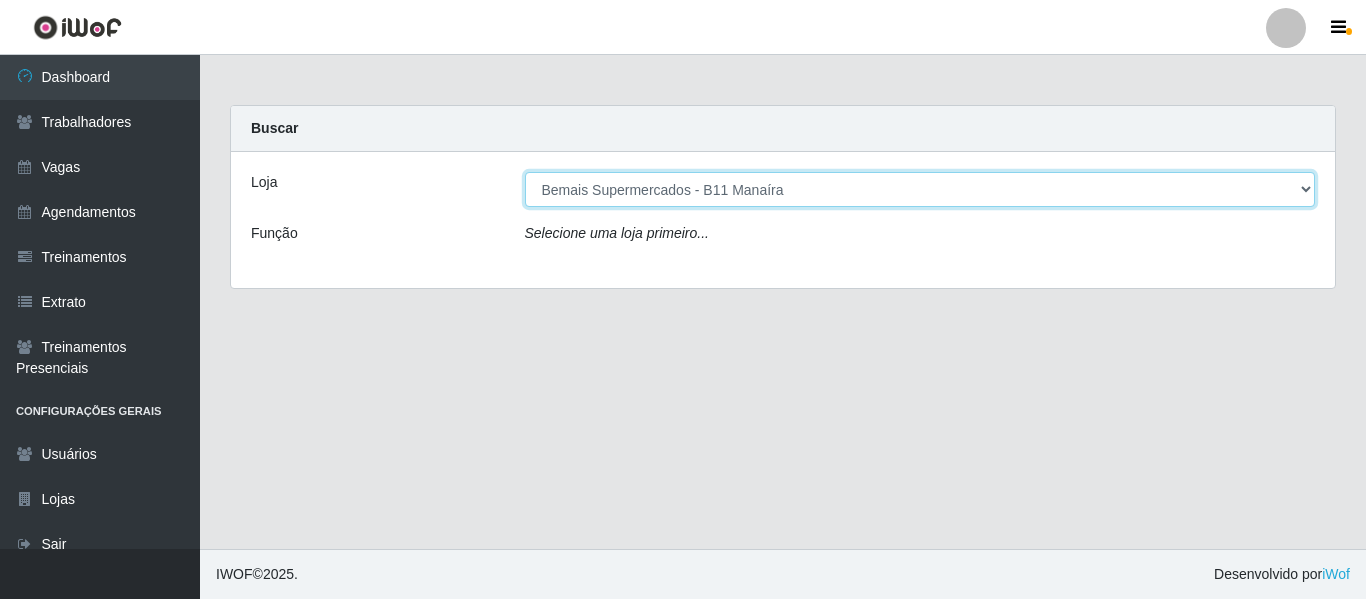 click on "[Selecione...] Bemais Supermercados - B11 Manaíra" at bounding box center [920, 189] 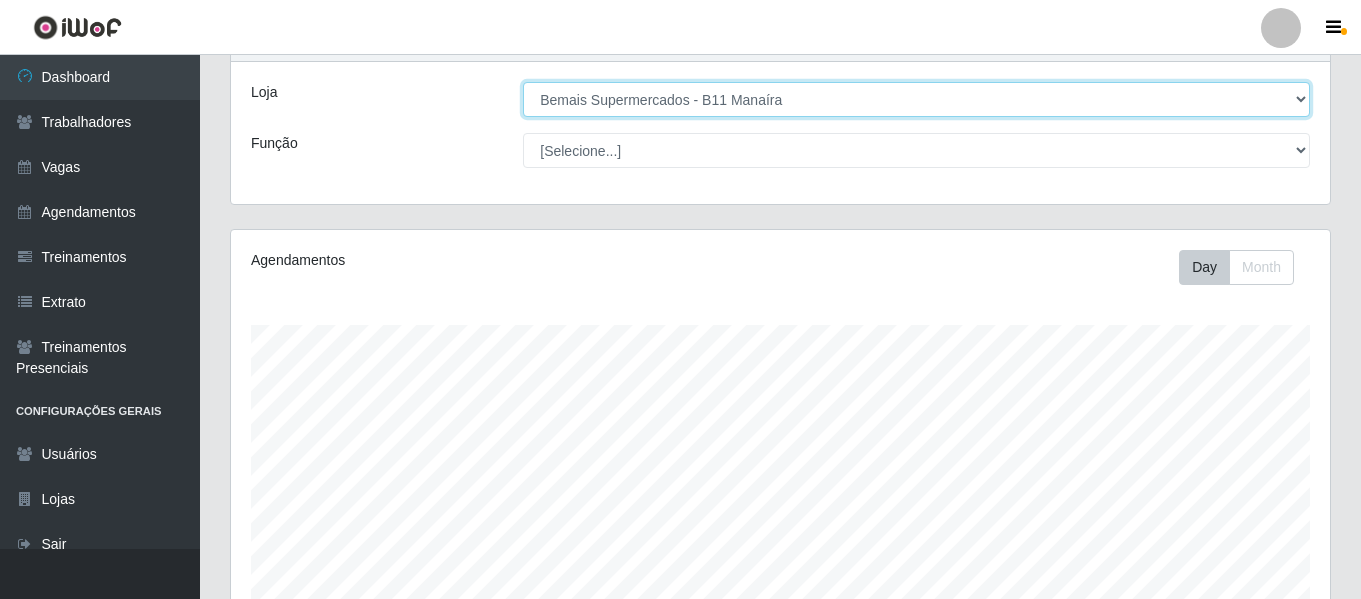 scroll, scrollTop: 241, scrollLeft: 0, axis: vertical 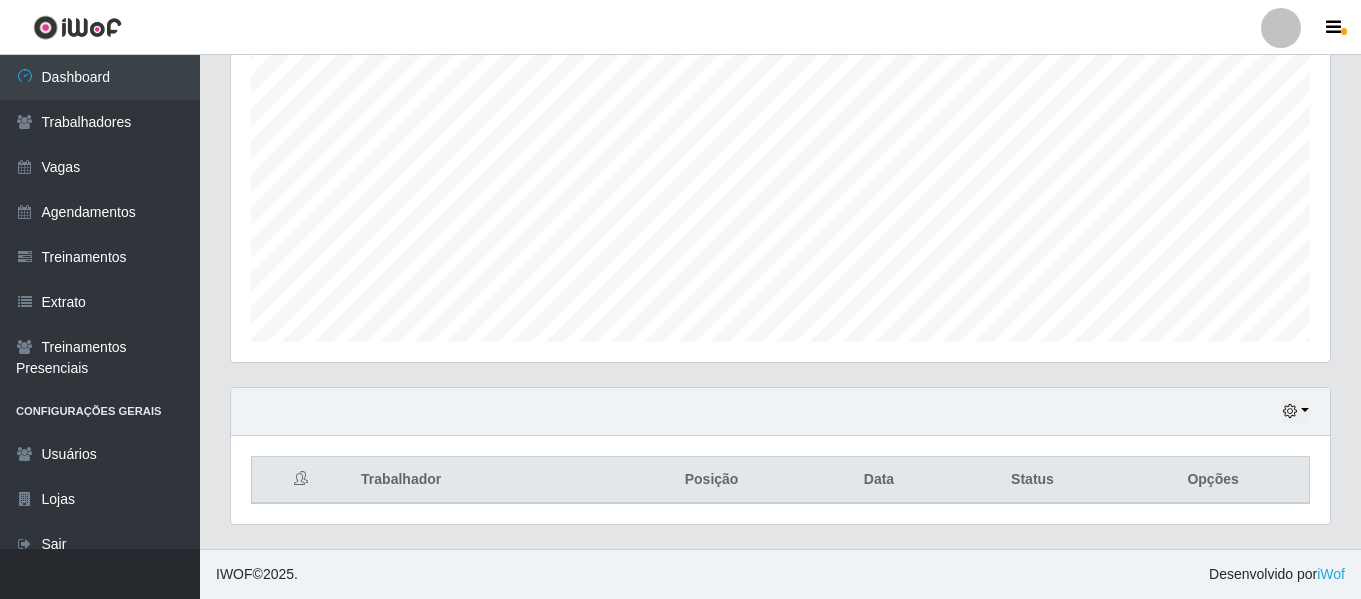 click on "Hoje 1 dia 3 dias 1 Semana Não encerrados" at bounding box center [780, 412] 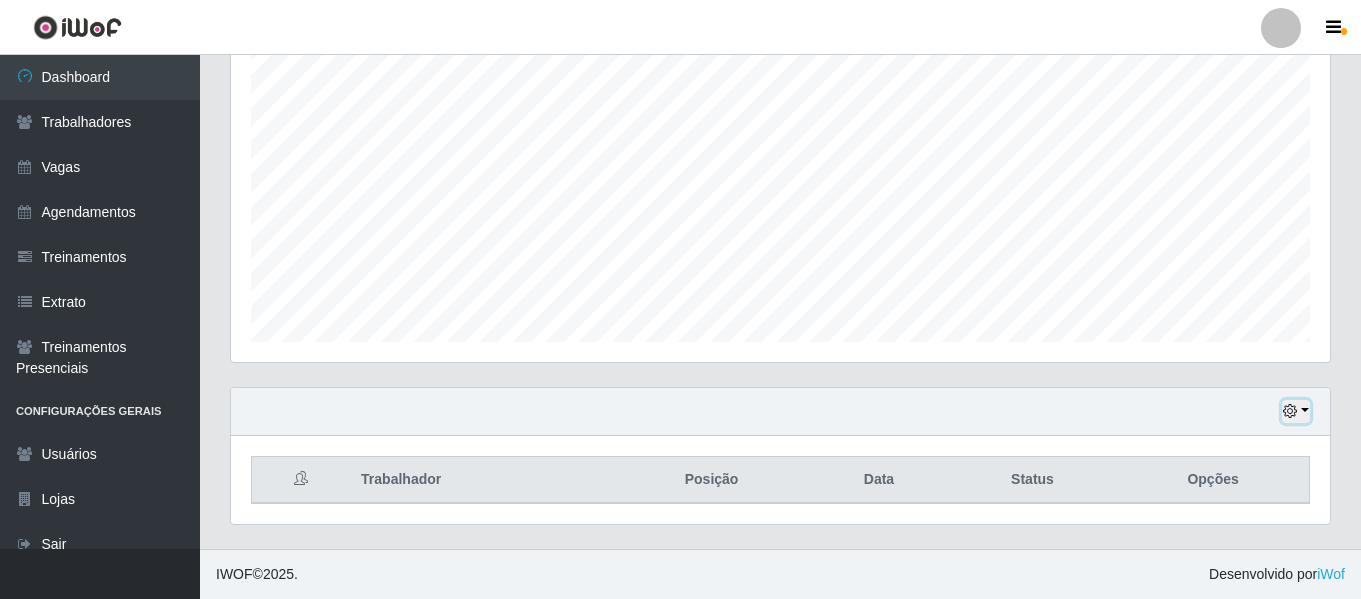 click at bounding box center [1296, 411] 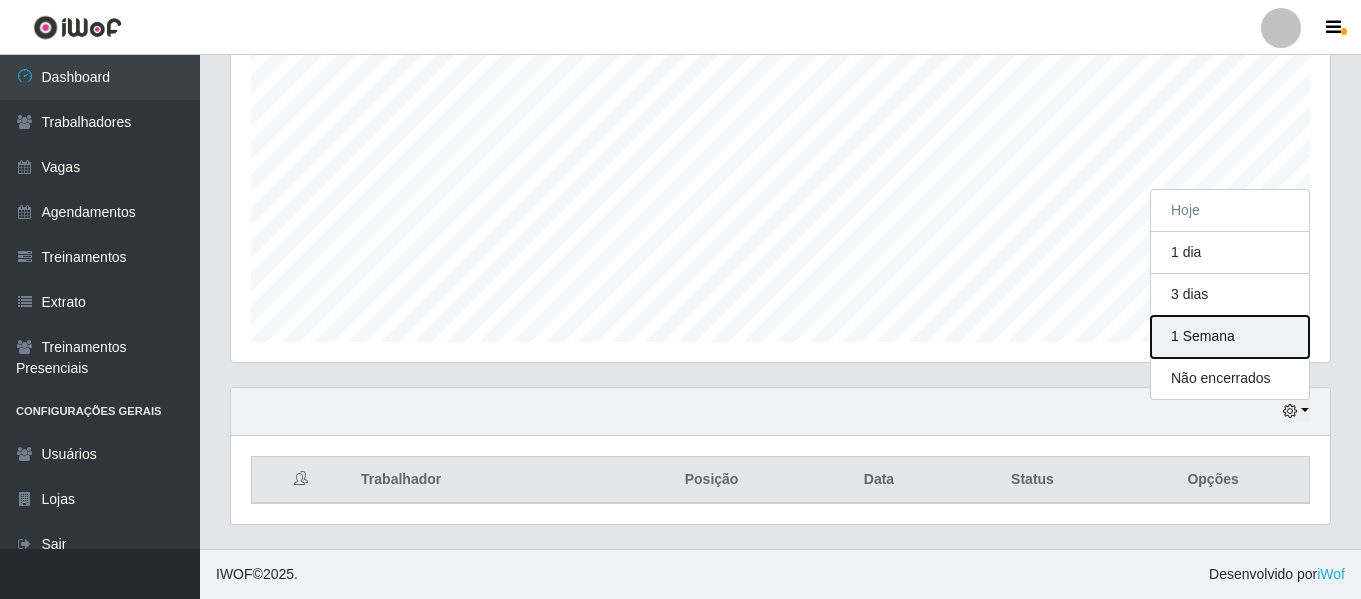 click on "1 Semana" at bounding box center (1230, 337) 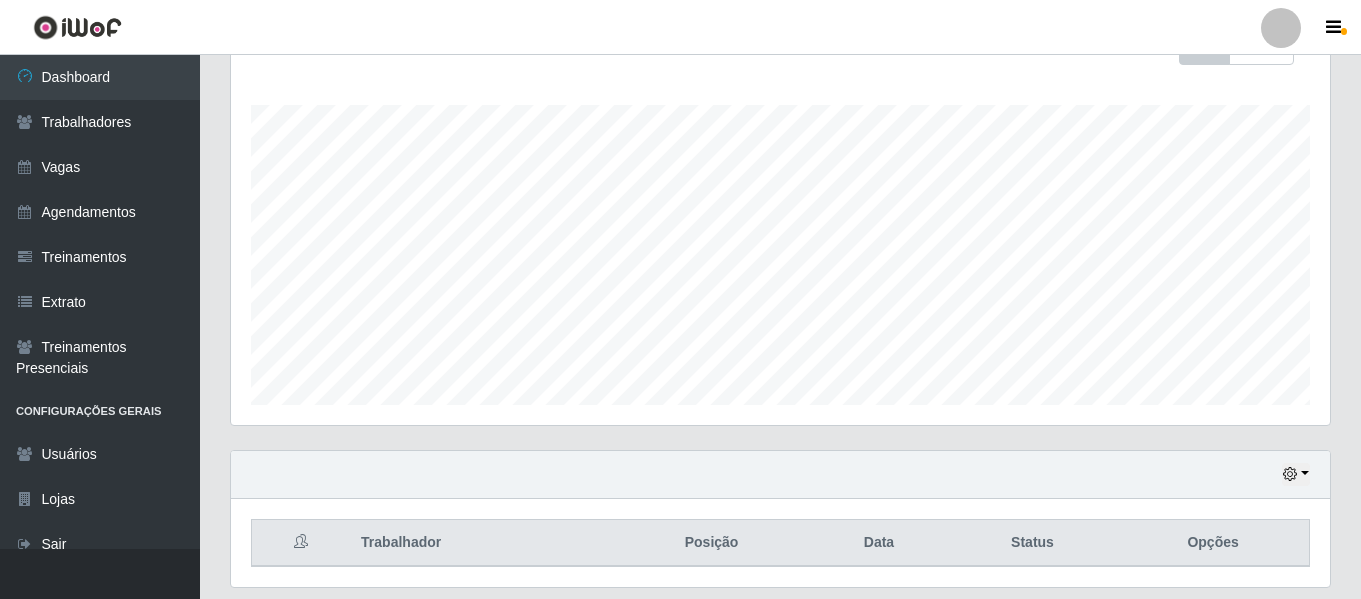 scroll, scrollTop: 373, scrollLeft: 0, axis: vertical 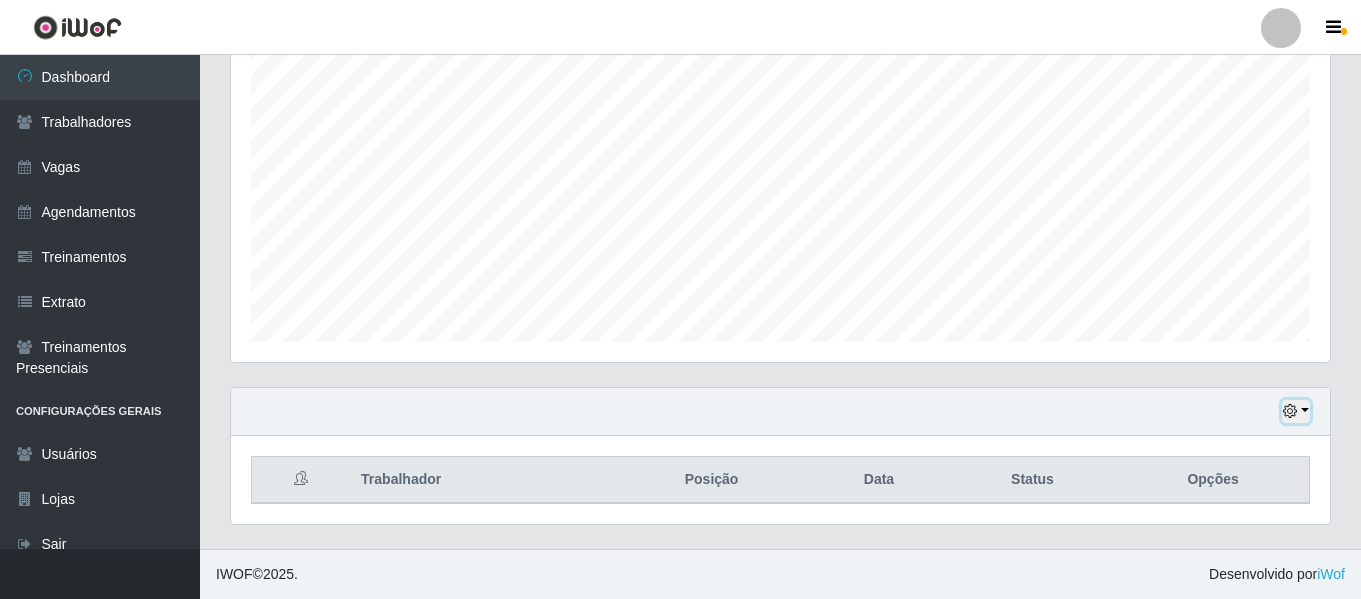 click at bounding box center [1296, 411] 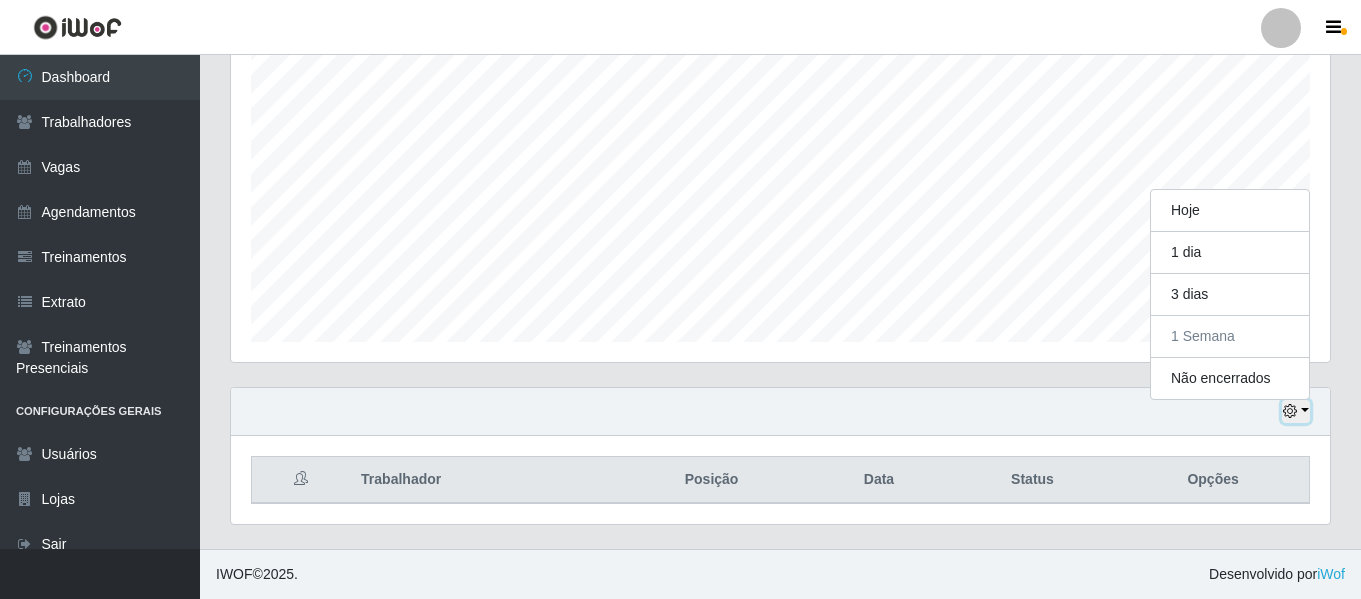 scroll, scrollTop: 415, scrollLeft: 1099, axis: both 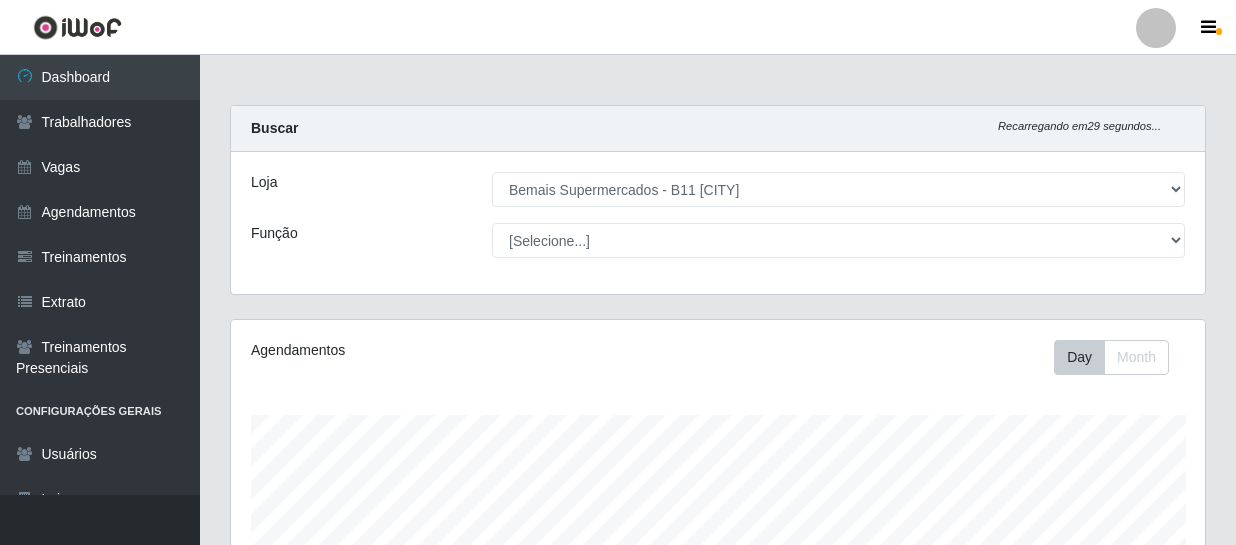 select on "409" 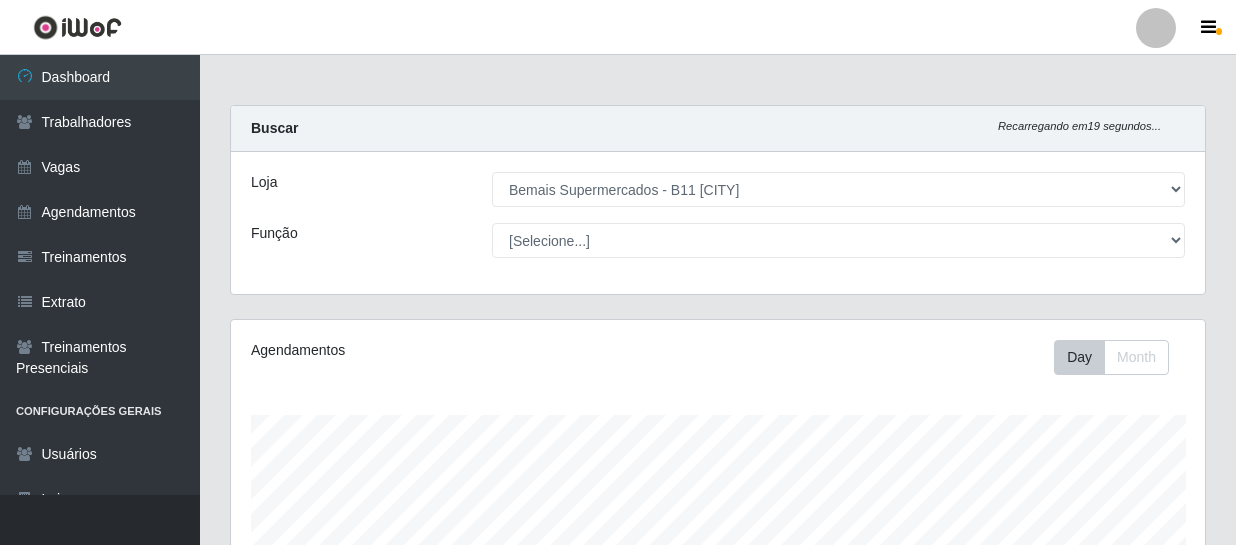 scroll, scrollTop: 372, scrollLeft: 0, axis: vertical 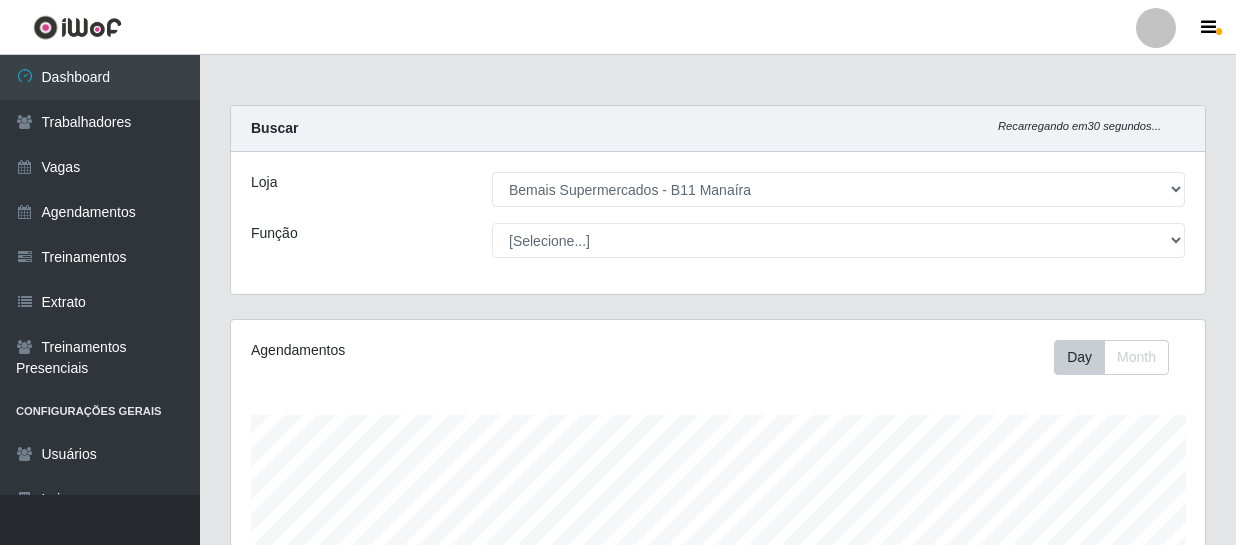 select on "409" 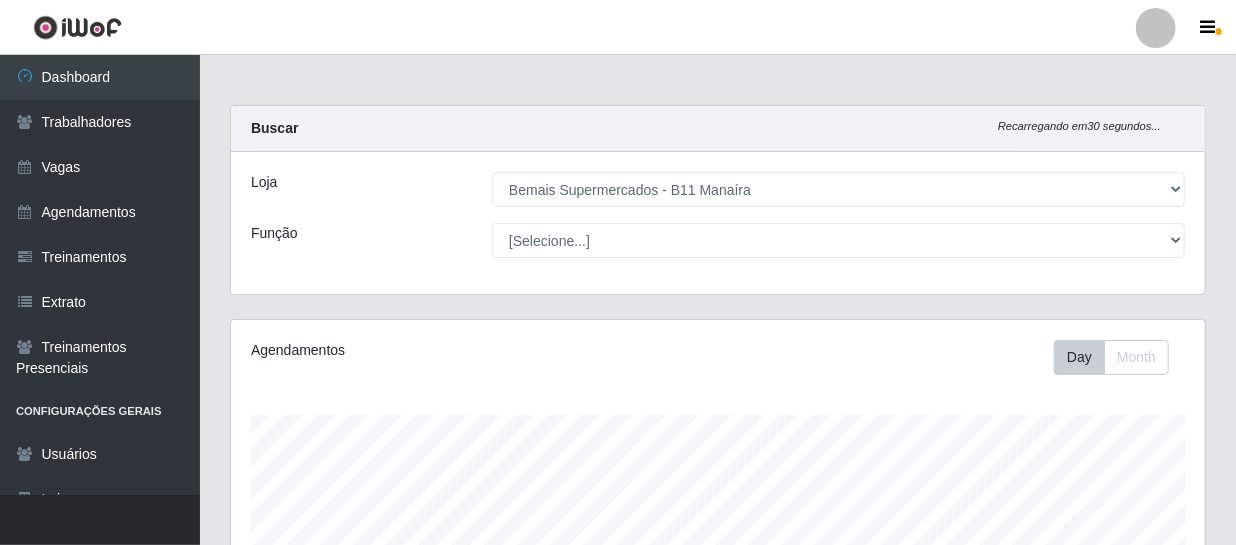 scroll, scrollTop: 999585, scrollLeft: 999025, axis: both 